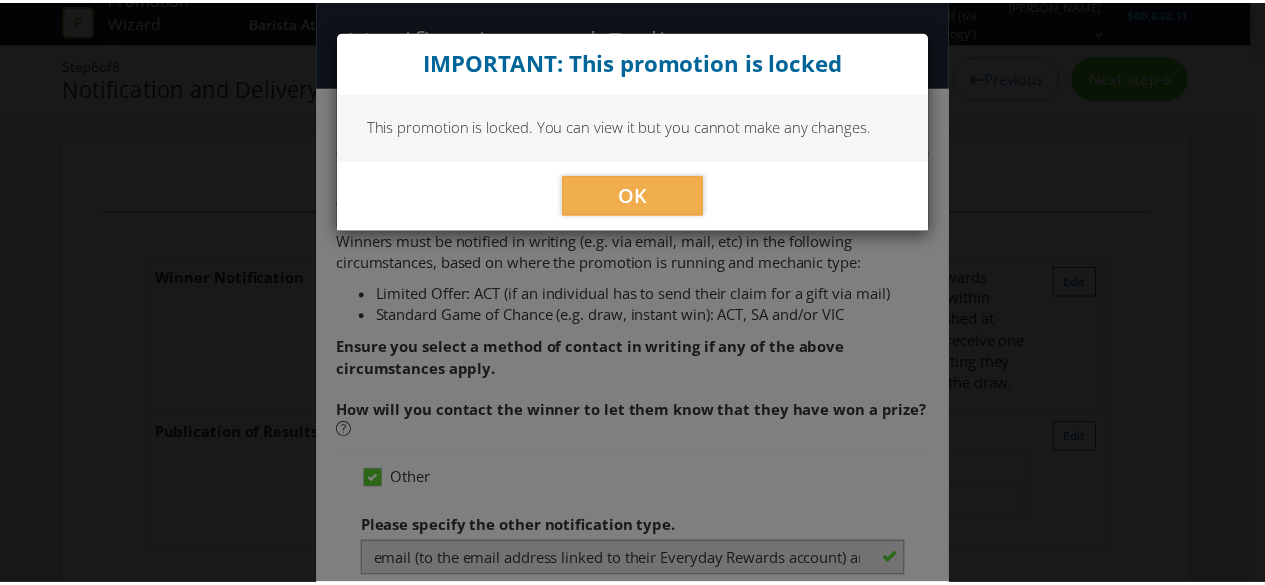 scroll, scrollTop: 0, scrollLeft: 0, axis: both 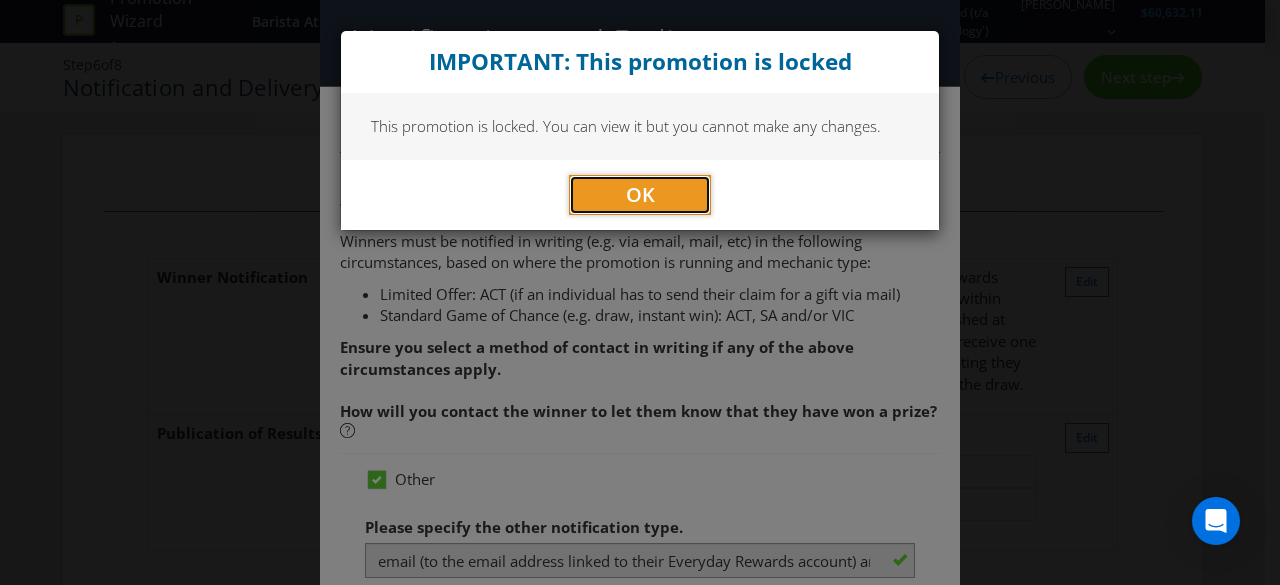 click on "OK" at bounding box center [640, 194] 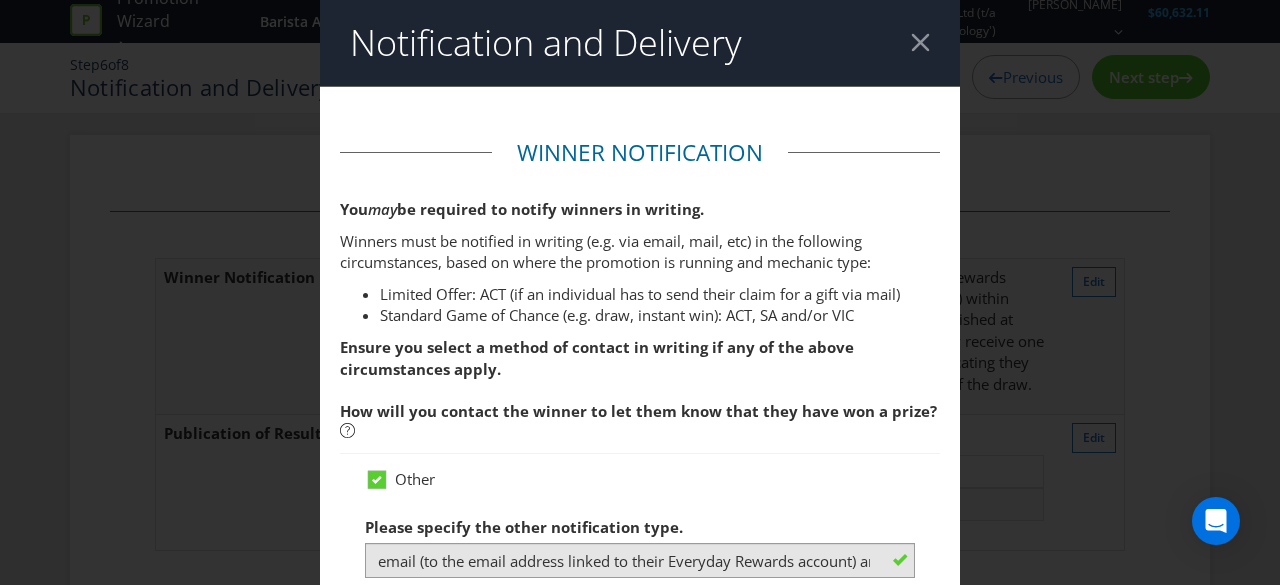 click on "Notification and Delivery Winner Notification You  may  be required to notify winners in writing. Winners must be notified in writing (e.g. via email, mail, etc) in the following circumstances, based on where the promotion is running and mechanic type: Limited Offer: ACT (if an individual has to send their claim for a gift via mail) Standard Game of Chance (e.g. draw, instant win): ACT, SA and/or VIC Ensure you select a method of contact in writing if any of the above circumstances apply. How will you contact the winner to let them know that they have won a prize?   Other   Please specify the other notification type.     If you want to contact the winners by  mail, email, SMS, phone or social media , you will need to collect that information in  How to Enter .   Would you like us to contact winners on your behalf (using the methods selected above)?   Yes   No       How many days after each draw or judging or claim submission (for offers) will you contact the winner?   7   Publication of Results prize ." at bounding box center (640, 292) 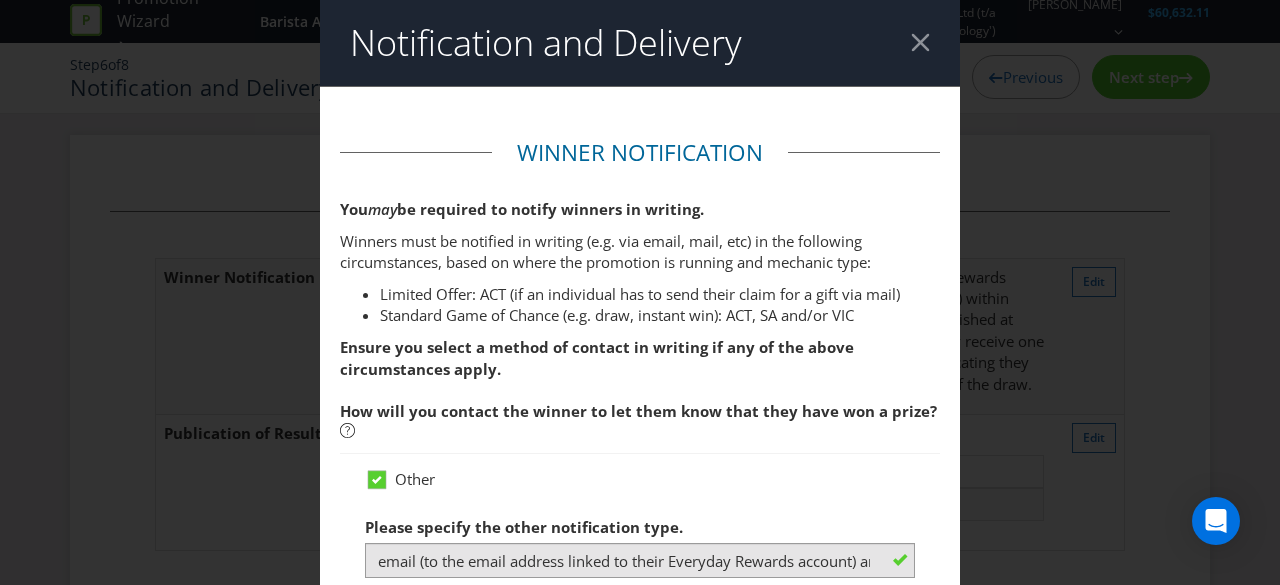 click on "Notification and Delivery" at bounding box center (640, 43) 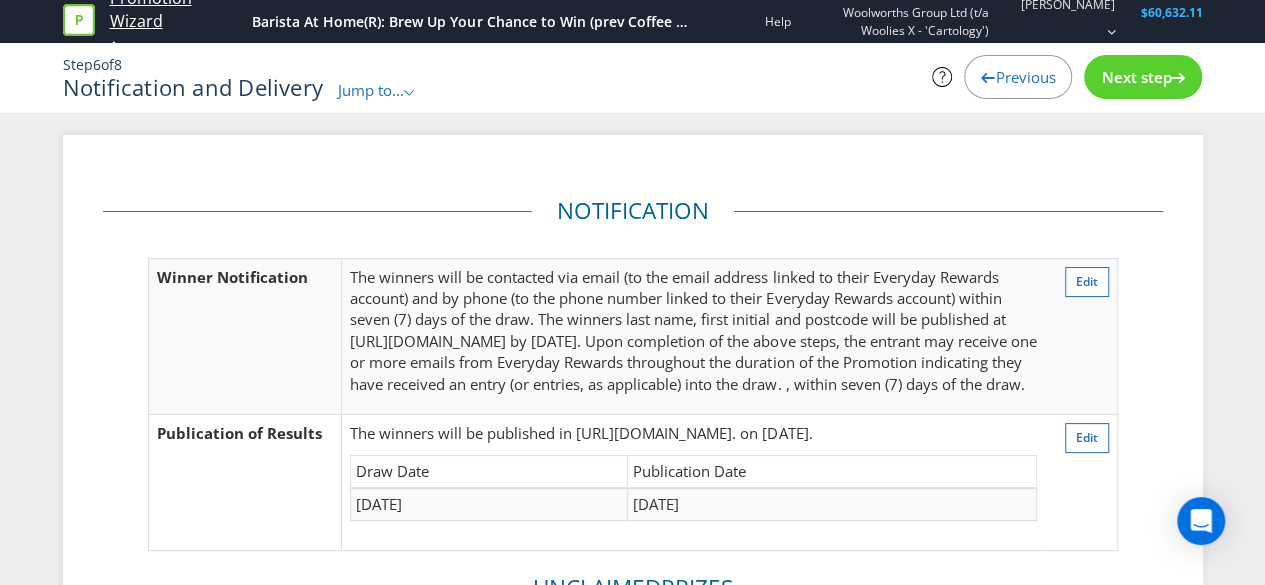 click on "Promotion Wizard" at bounding box center [176, 10] 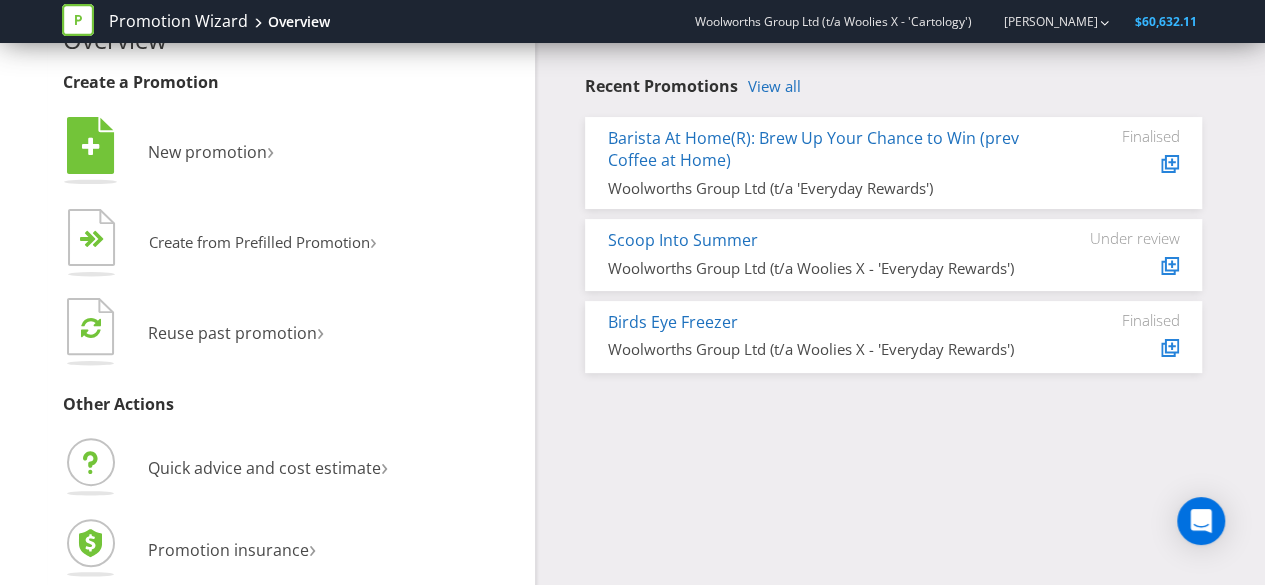 scroll, scrollTop: 0, scrollLeft: 0, axis: both 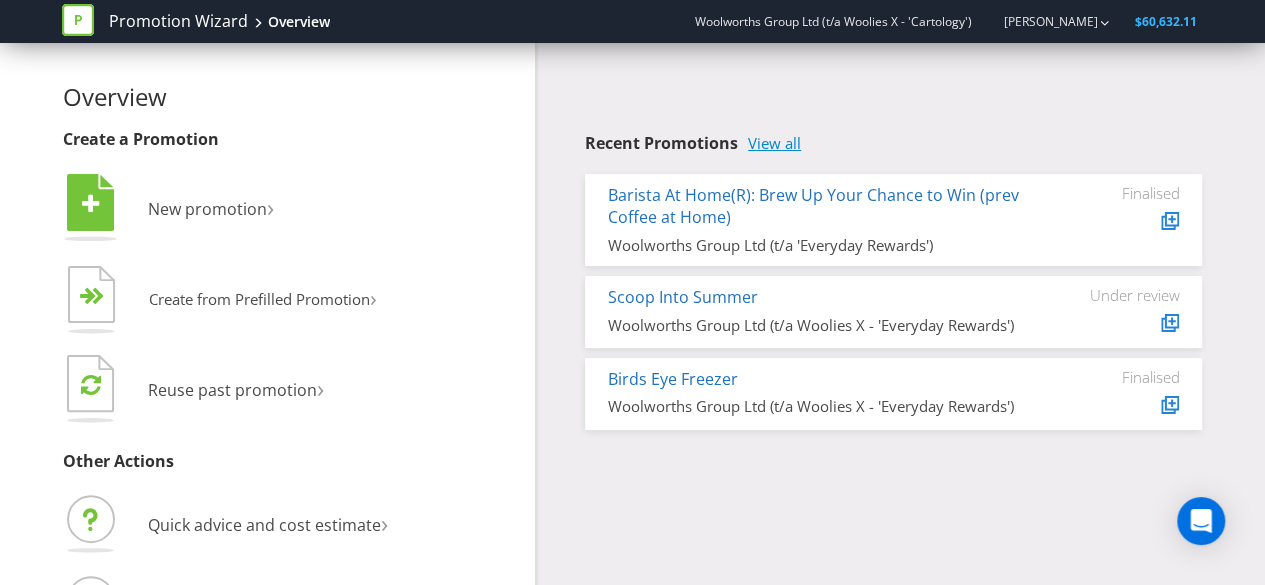 click on "View all" at bounding box center [774, 143] 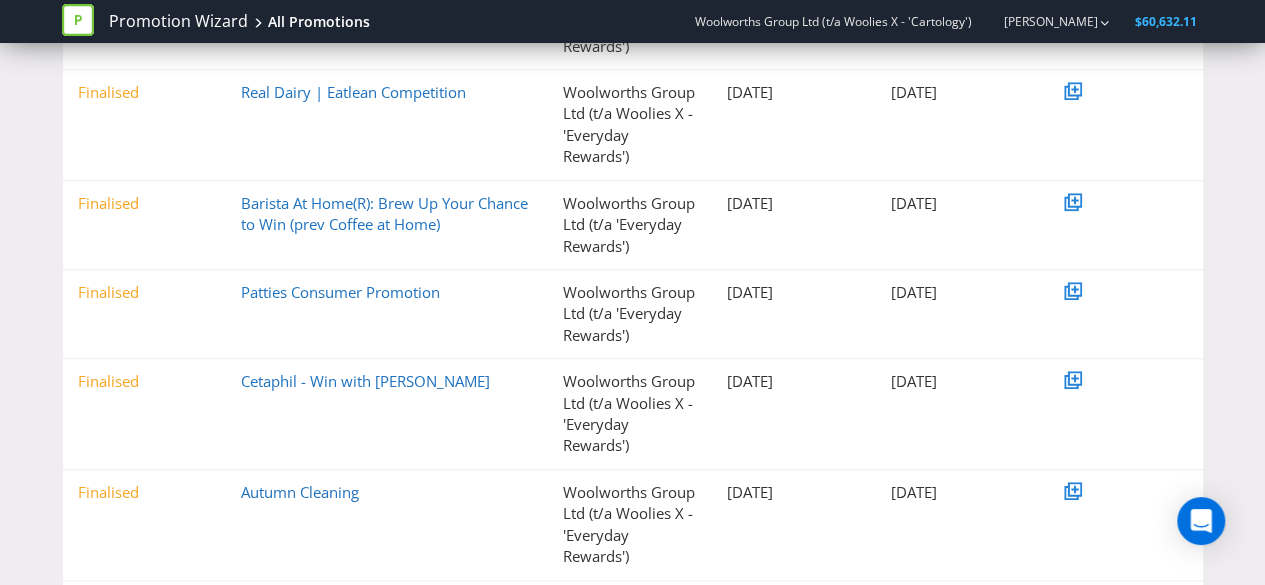 scroll, scrollTop: 878, scrollLeft: 0, axis: vertical 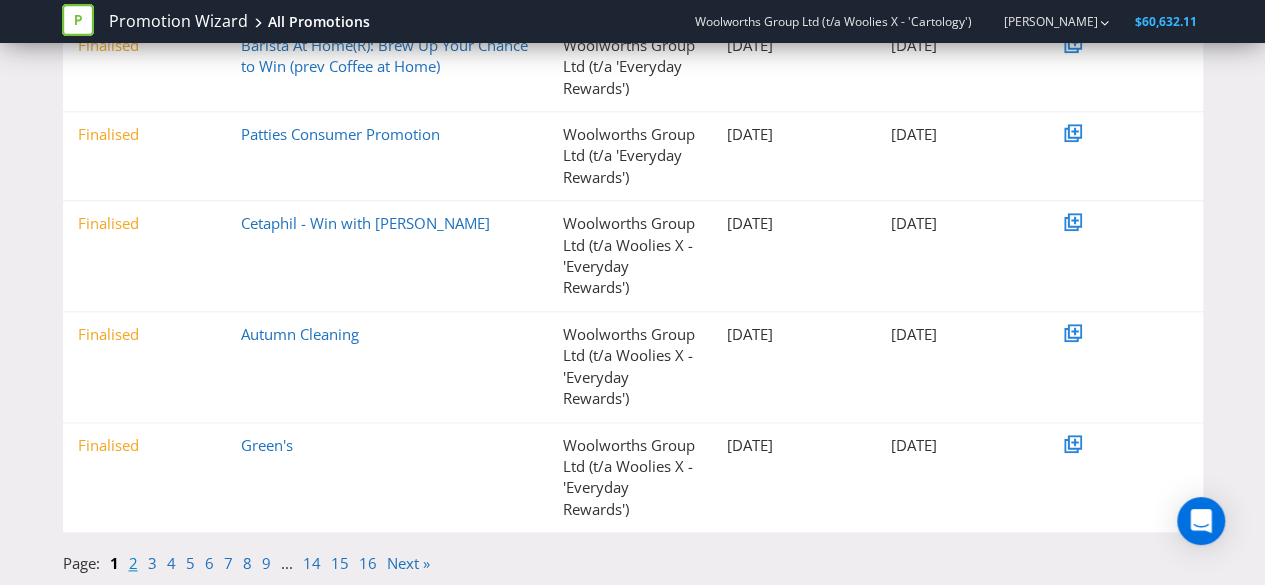 click on "2" at bounding box center [133, 563] 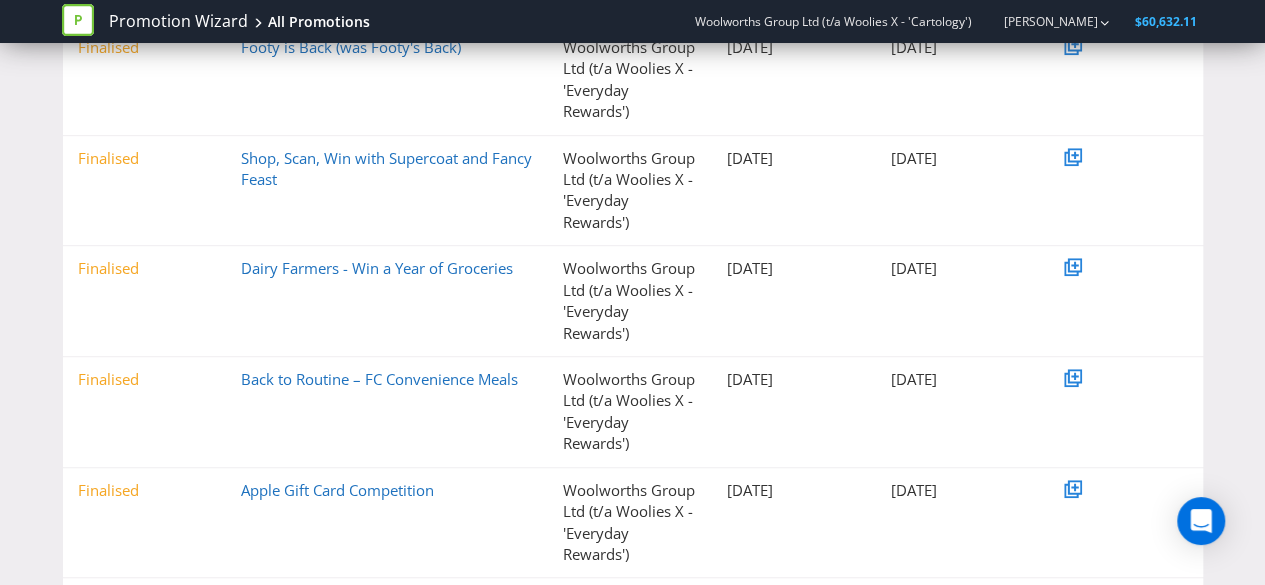 scroll, scrollTop: 434, scrollLeft: 0, axis: vertical 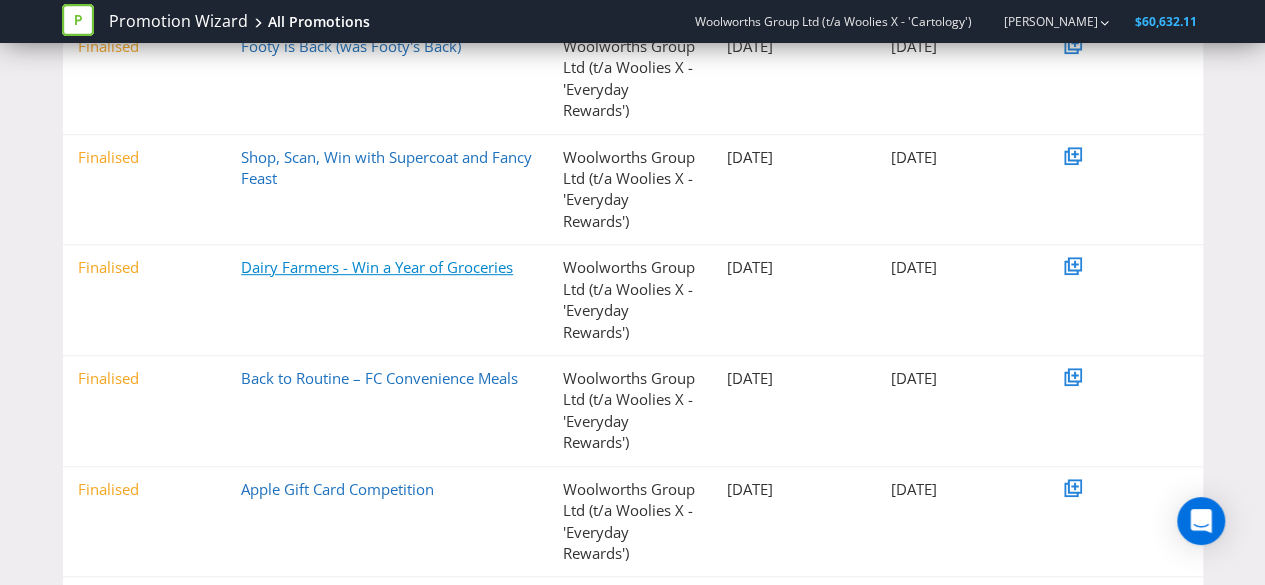click on "Dairy Farmers - Win a Year of Groceries" at bounding box center [377, 267] 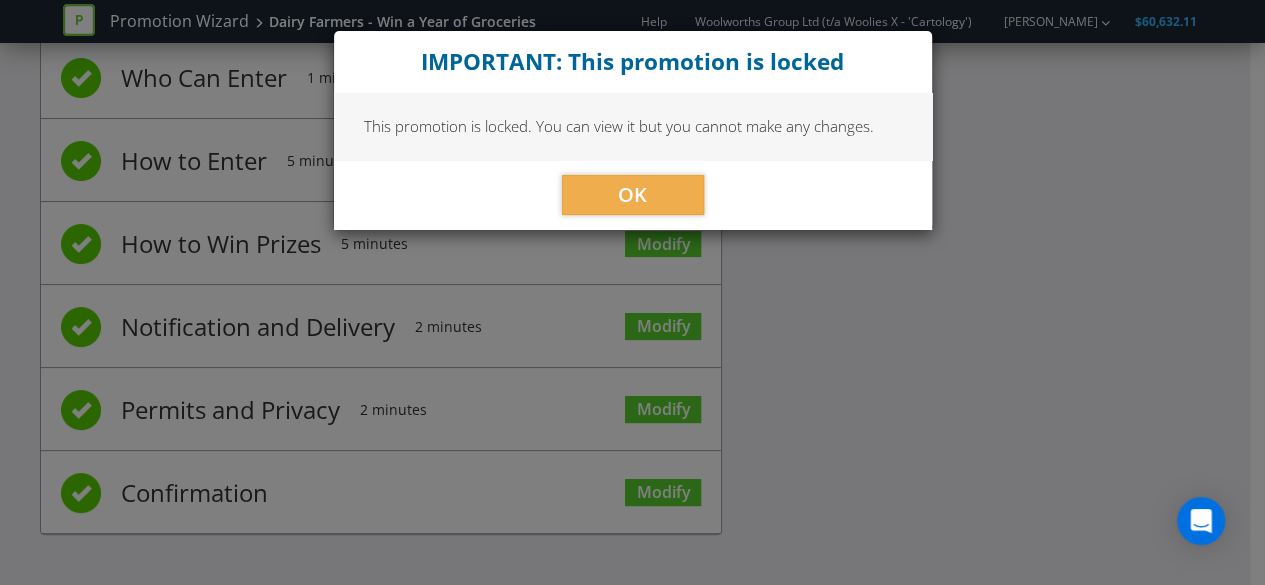 scroll, scrollTop: 216, scrollLeft: 0, axis: vertical 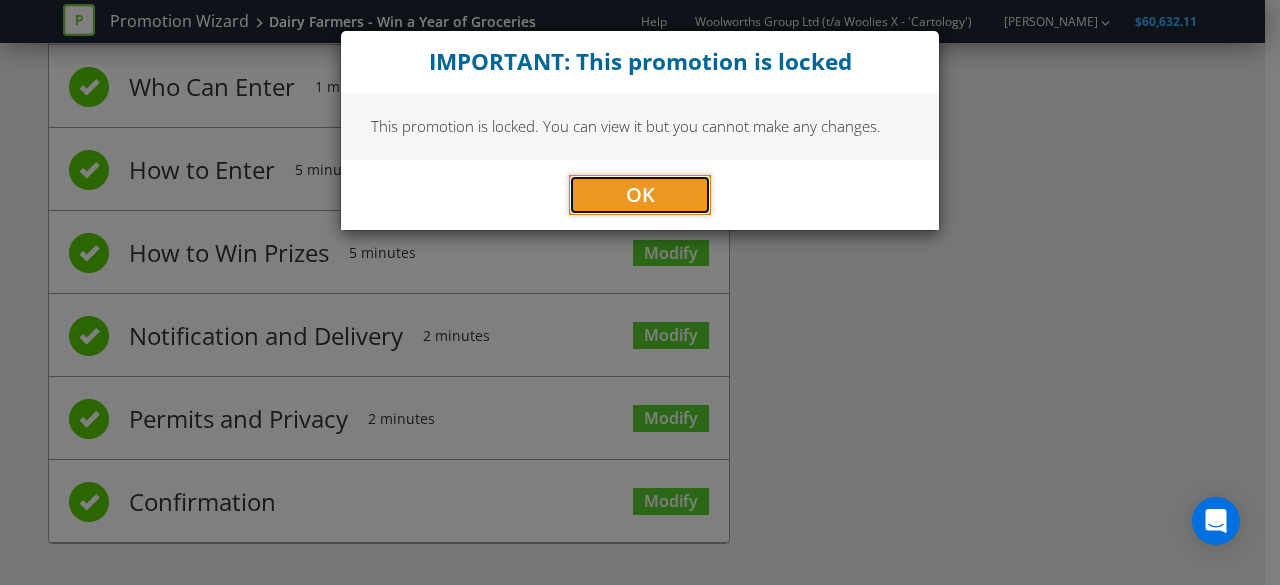 click on "OK" at bounding box center (640, 195) 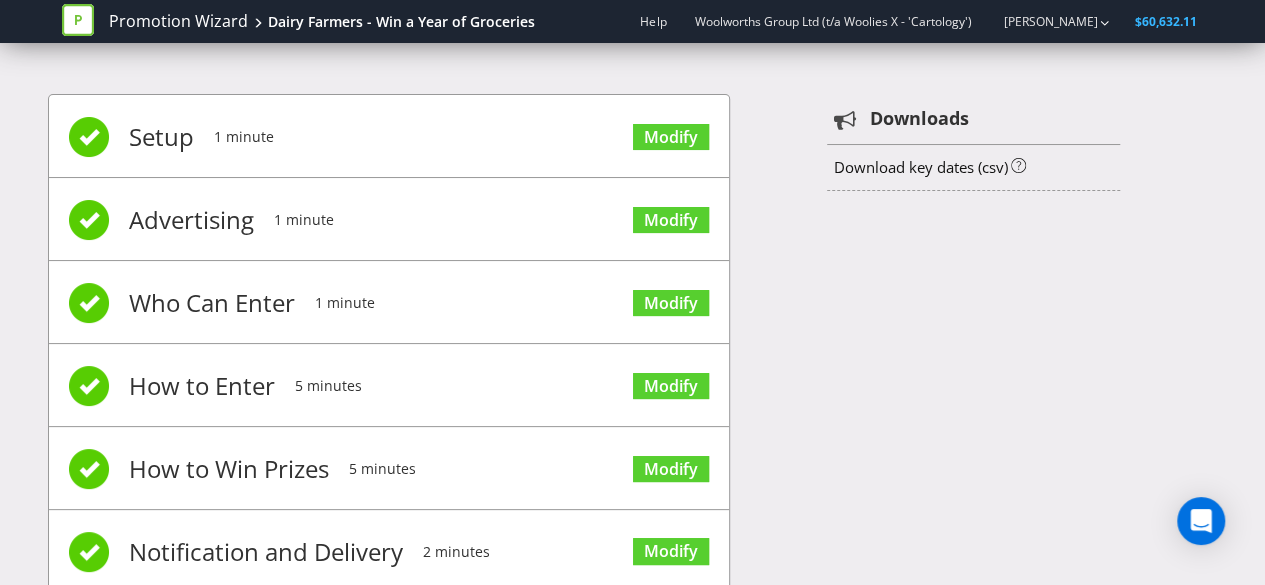 scroll, scrollTop: 216, scrollLeft: 0, axis: vertical 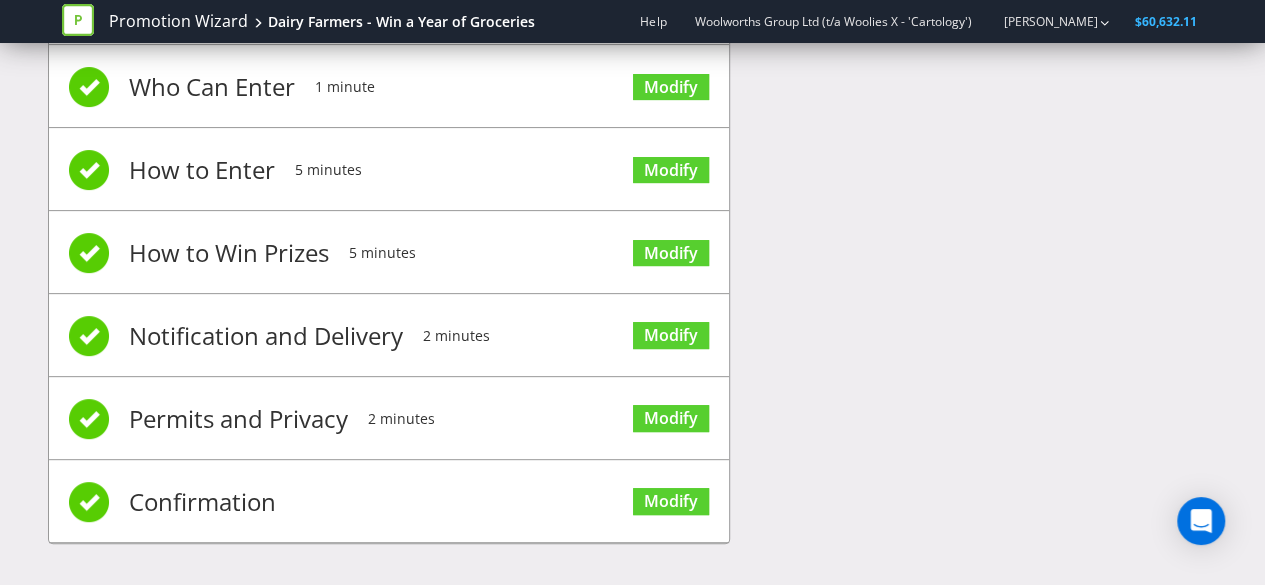 click on "2 minutes" at bounding box center (401, 419) 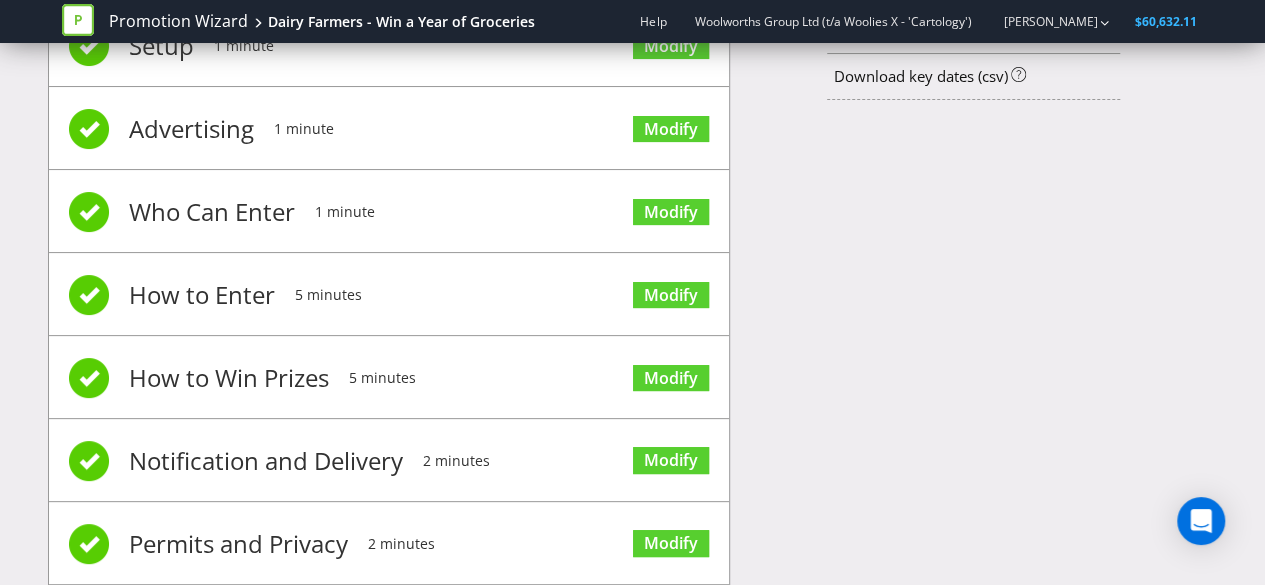 scroll, scrollTop: 216, scrollLeft: 0, axis: vertical 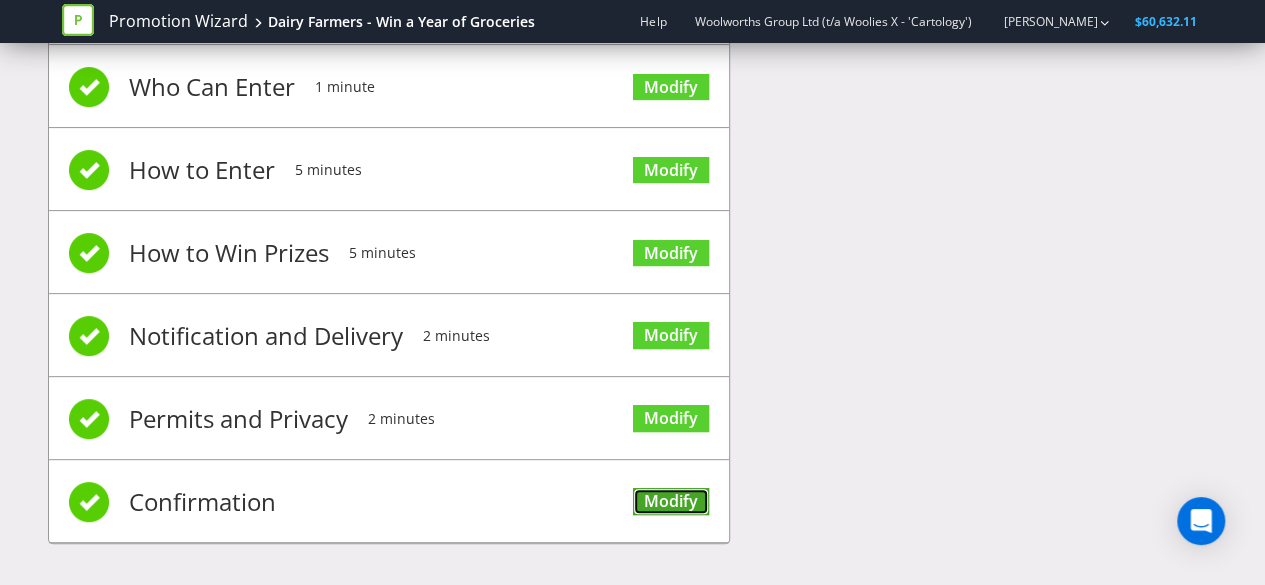 click on "Modify" at bounding box center [671, 501] 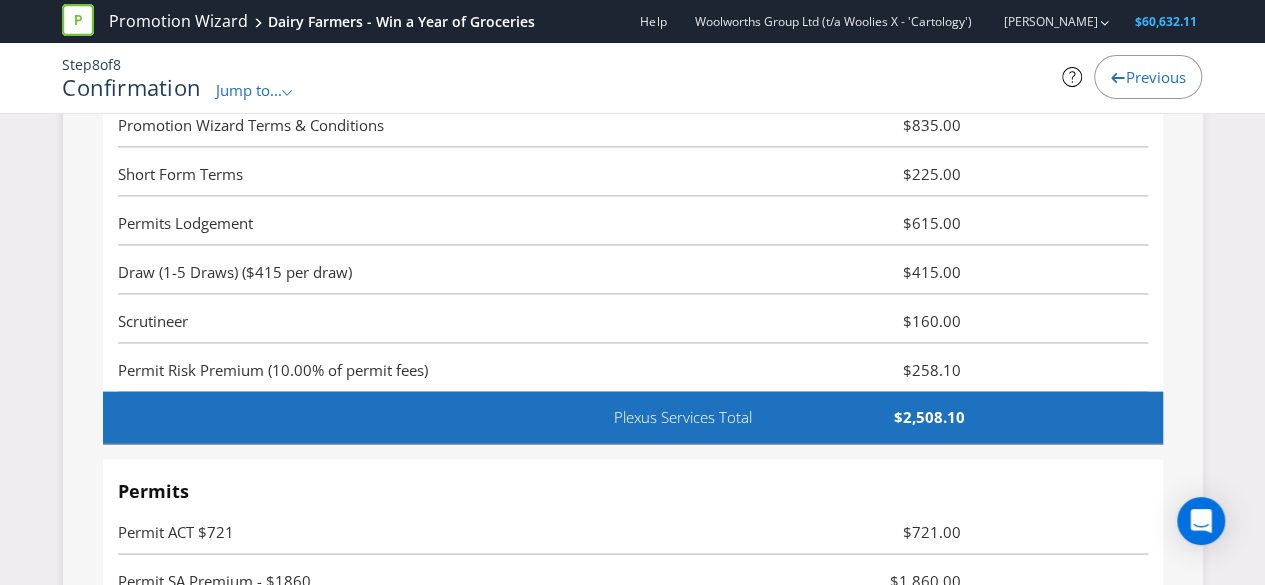 scroll, scrollTop: 5694, scrollLeft: 0, axis: vertical 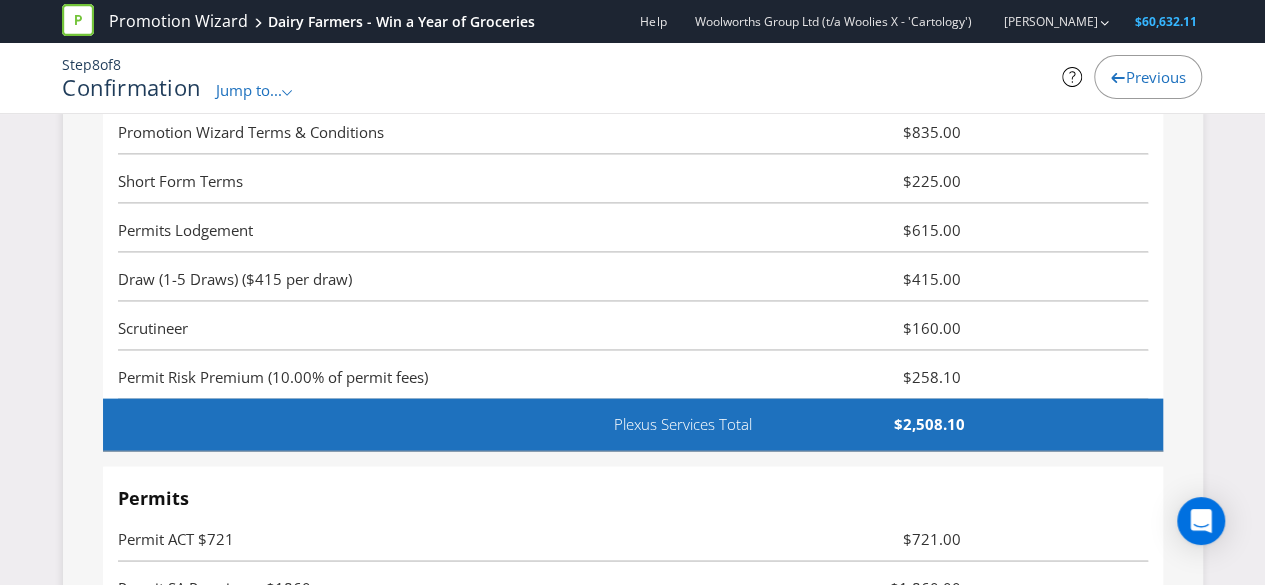 drag, startPoint x: 1278, startPoint y: 4, endPoint x: 508, endPoint y: 260, distance: 811.4407 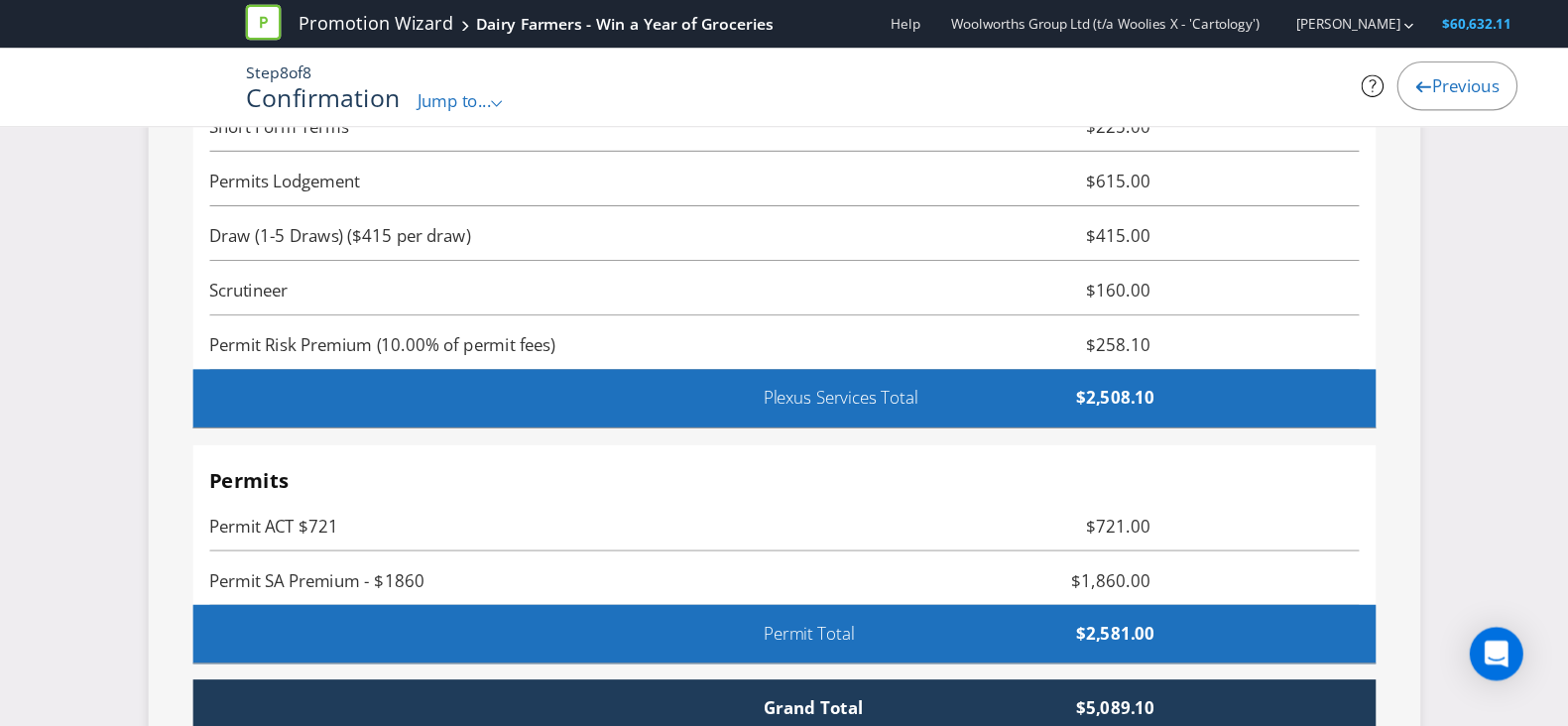 scroll, scrollTop: 5716, scrollLeft: 0, axis: vertical 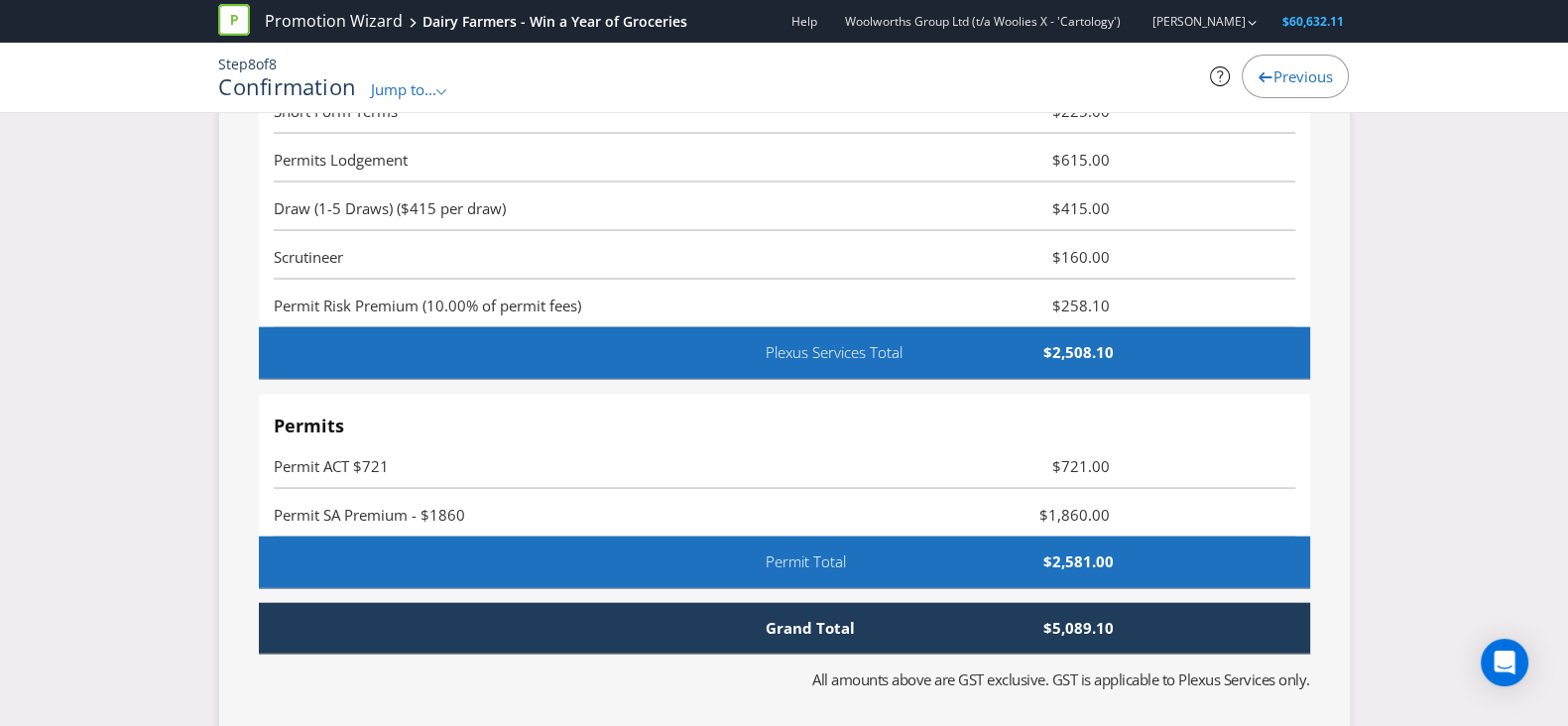 drag, startPoint x: 1196, startPoint y: 0, endPoint x: 233, endPoint y: 469, distance: 1071.1349 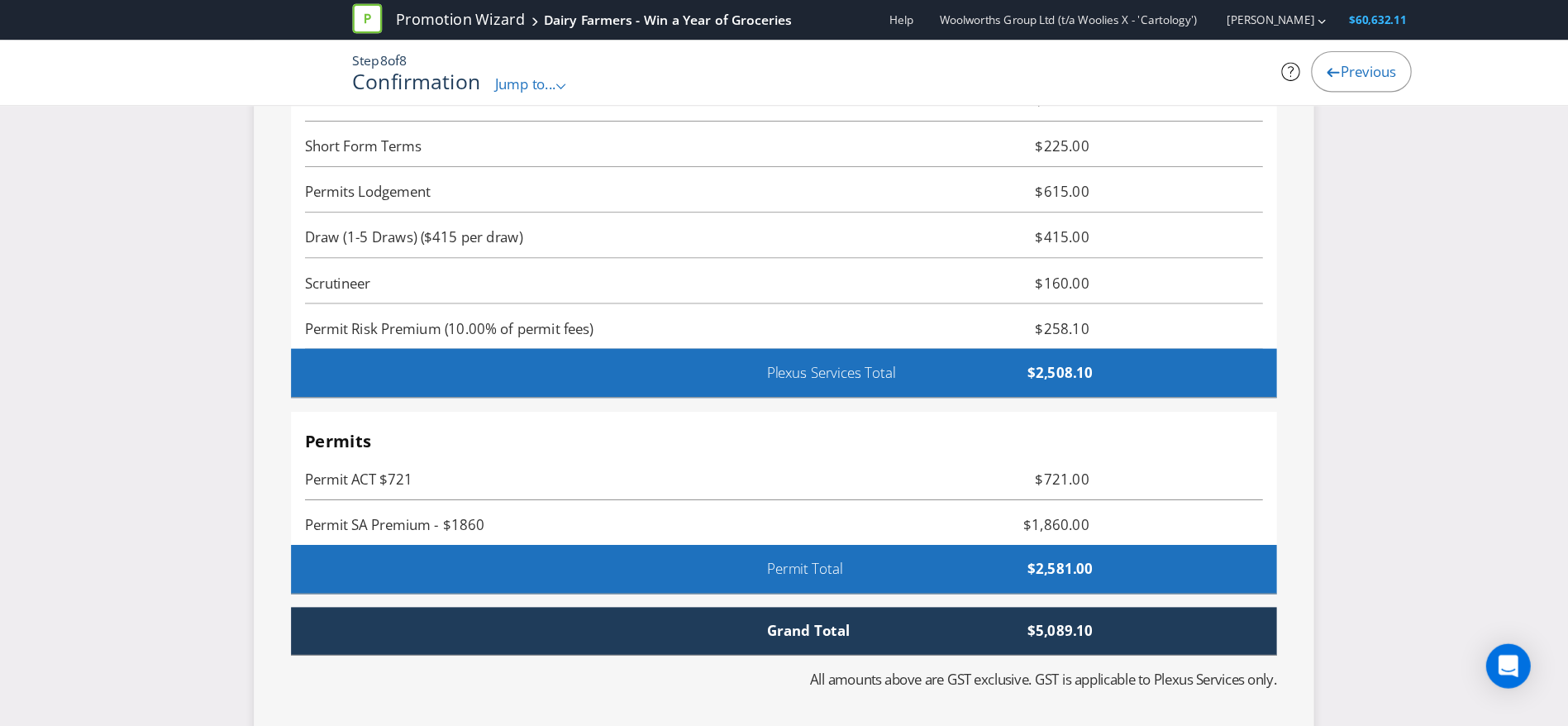 scroll, scrollTop: 4728, scrollLeft: 0, axis: vertical 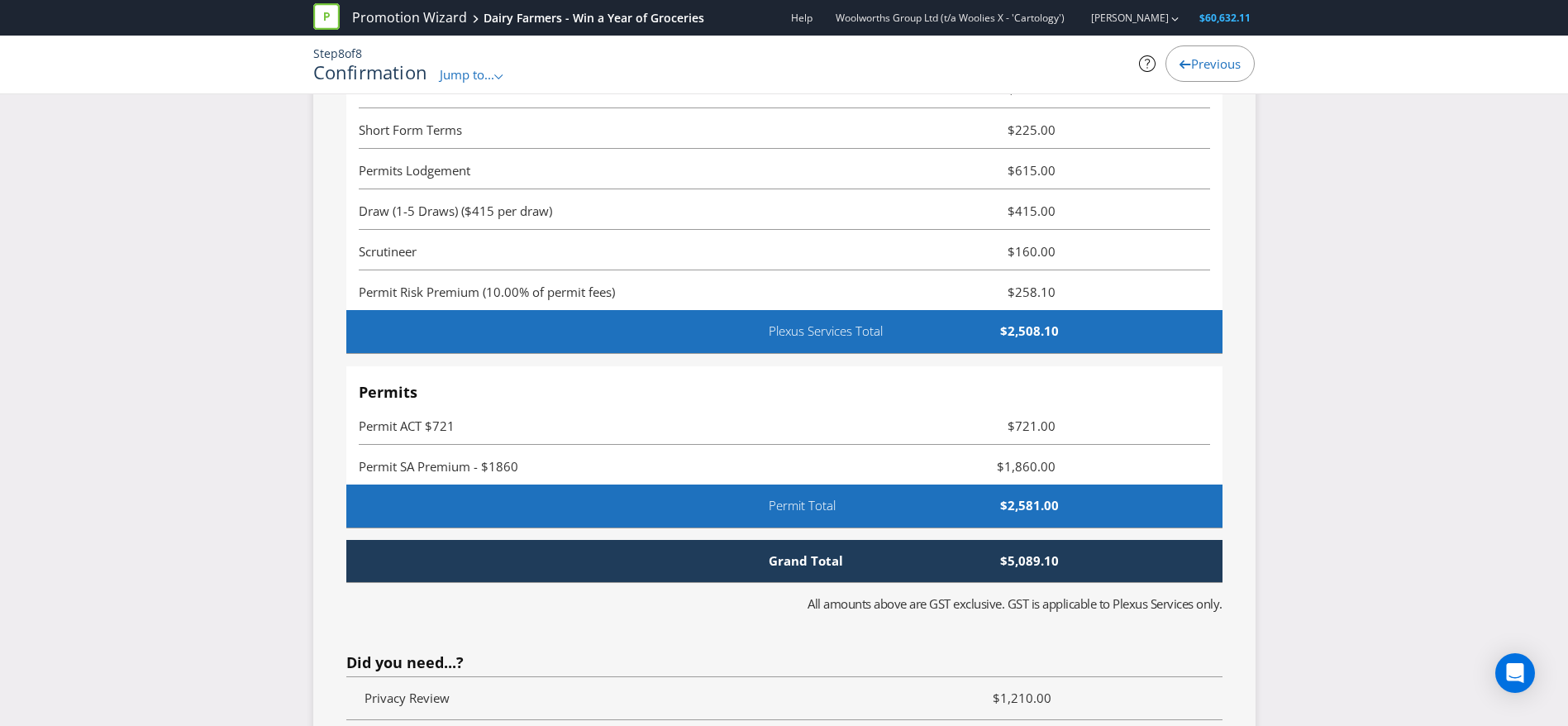 drag, startPoint x: 1232, startPoint y: 2, endPoint x: 245, endPoint y: 492, distance: 1101.9387 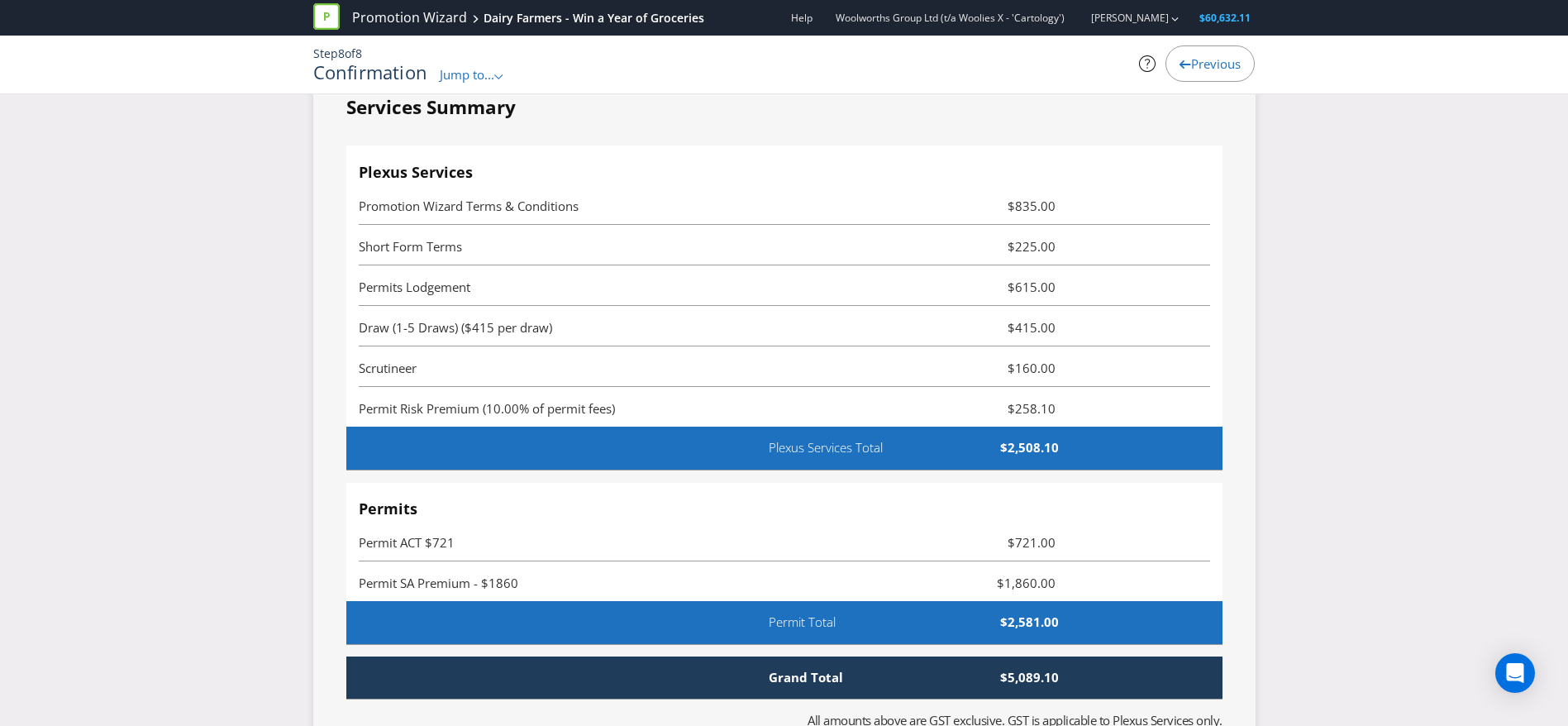 scroll, scrollTop: 4616, scrollLeft: 0, axis: vertical 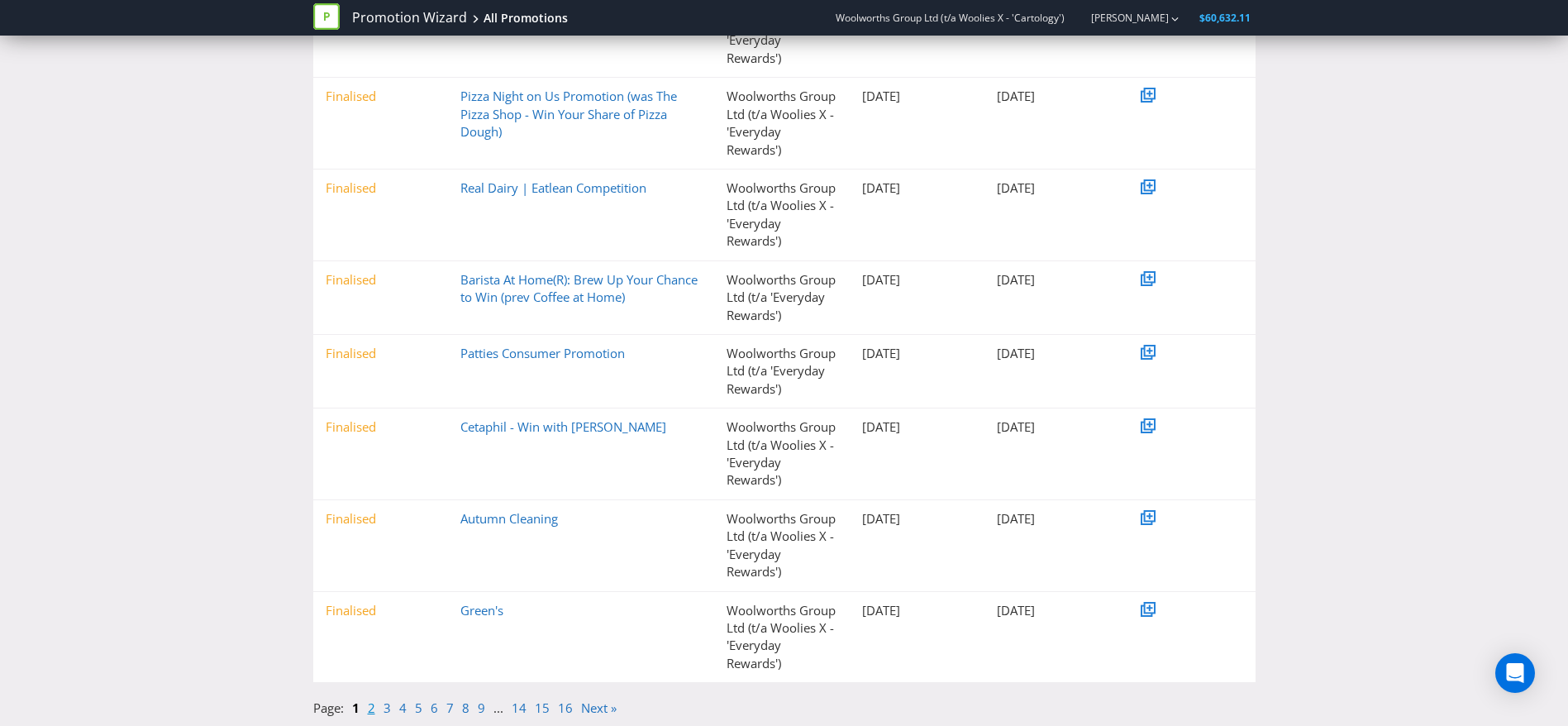 click on "2" at bounding box center [371, 708] 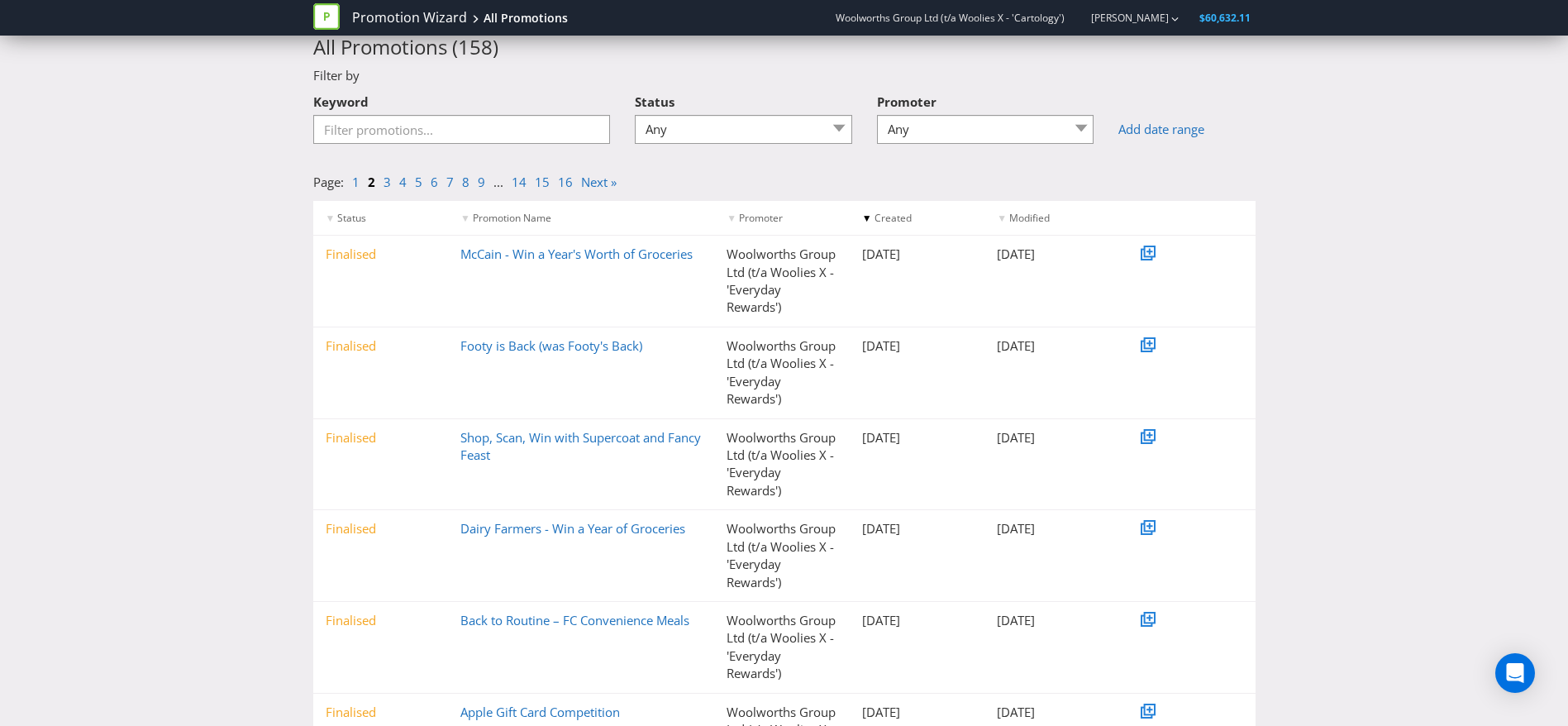 scroll, scrollTop: 52, scrollLeft: 0, axis: vertical 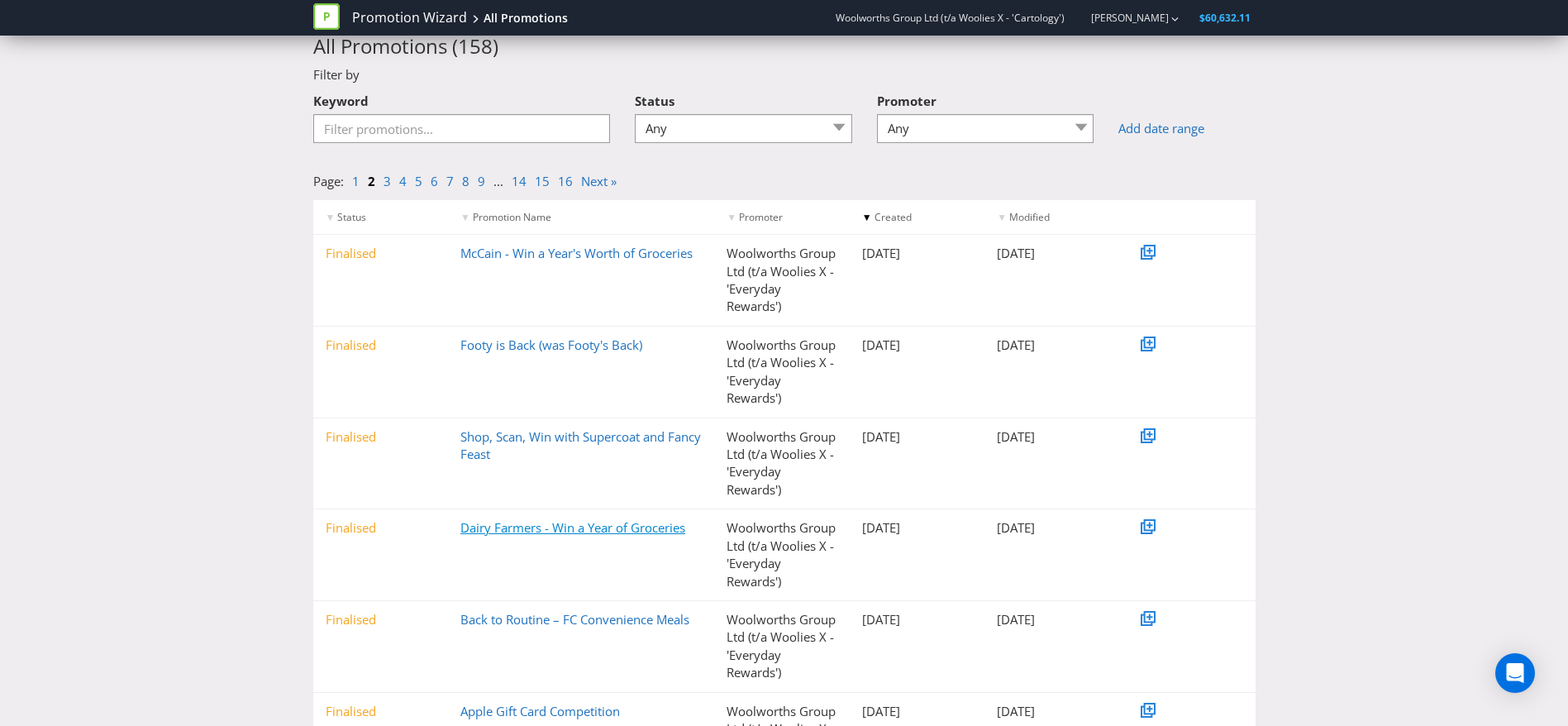 click on "Dairy Farmers - Win a Year of Groceries" at bounding box center (573, 528) 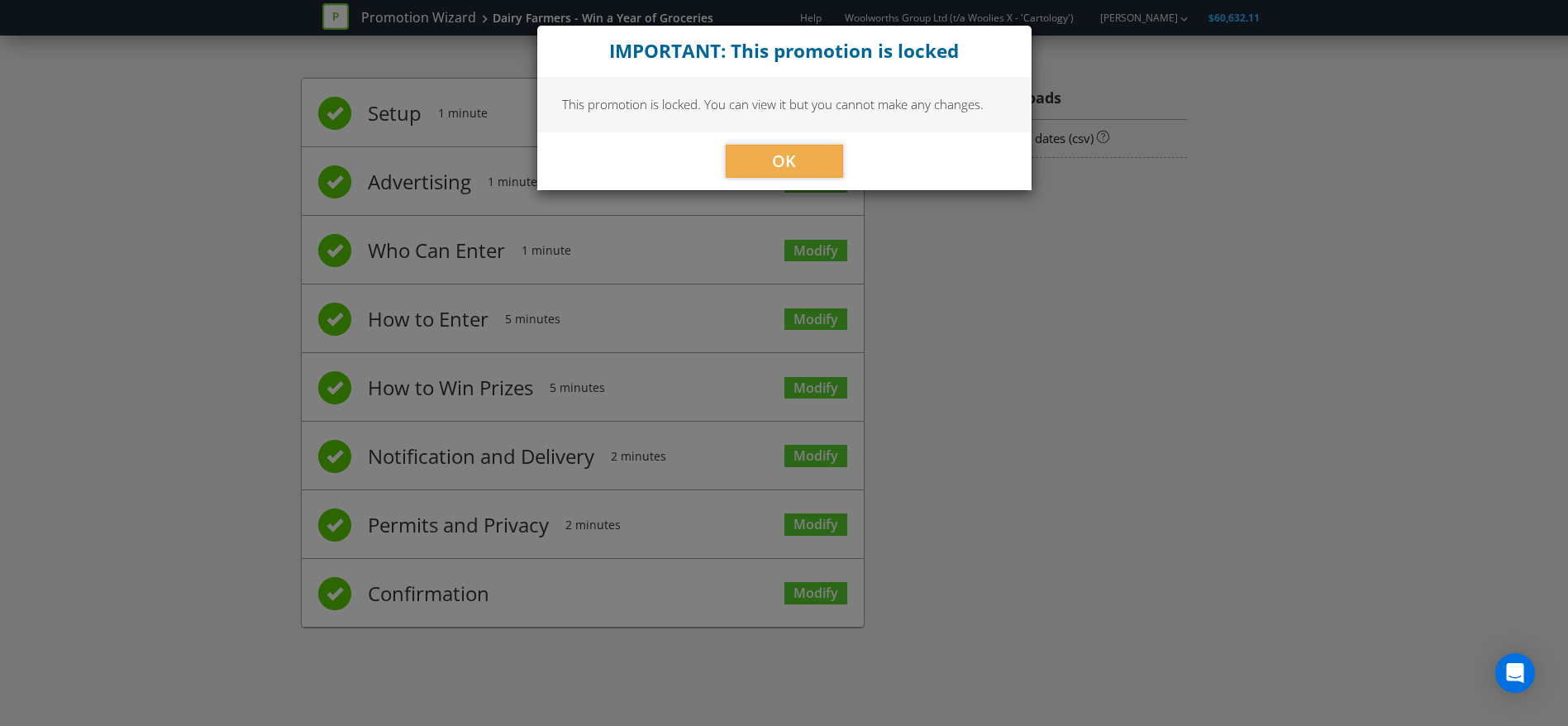 scroll, scrollTop: 0, scrollLeft: 0, axis: both 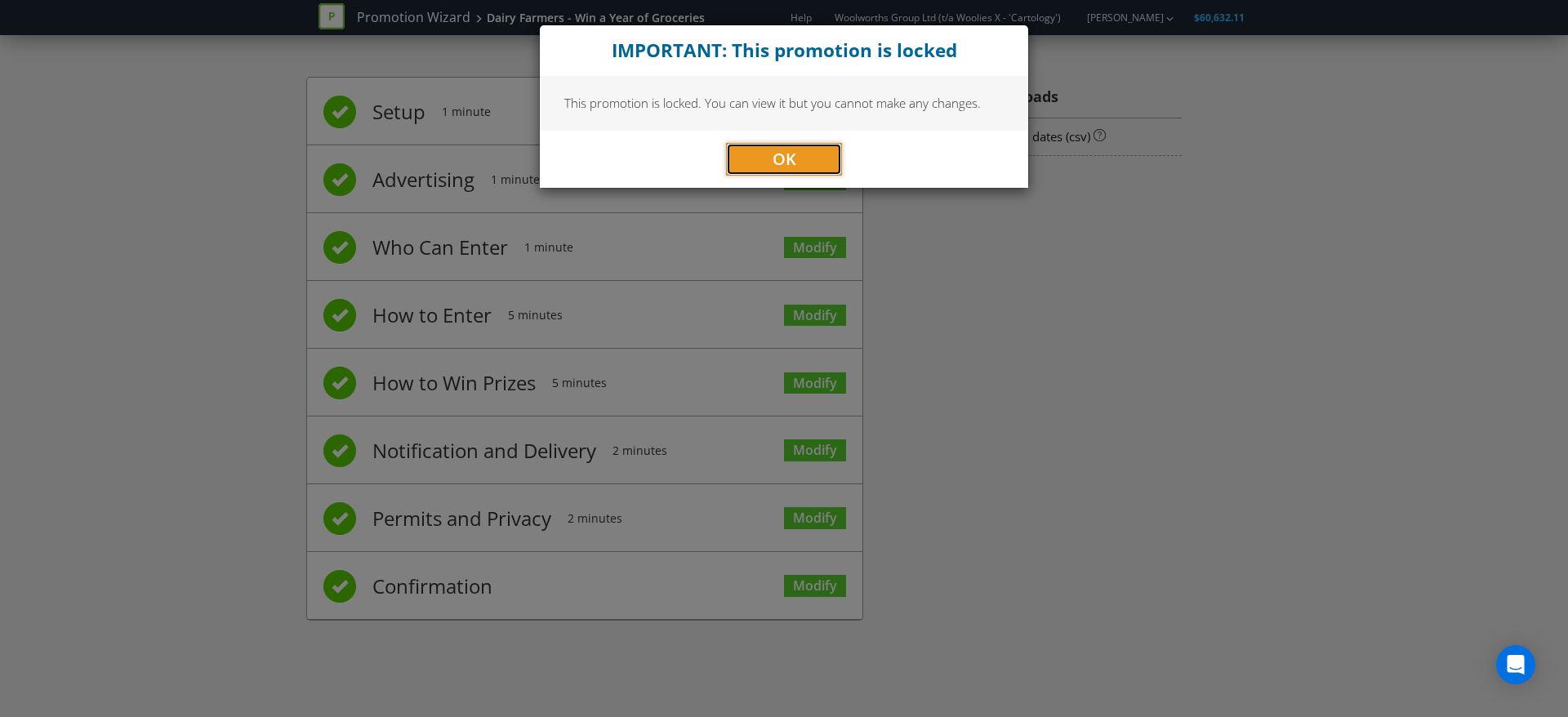 click on "OK" at bounding box center [784, 159] 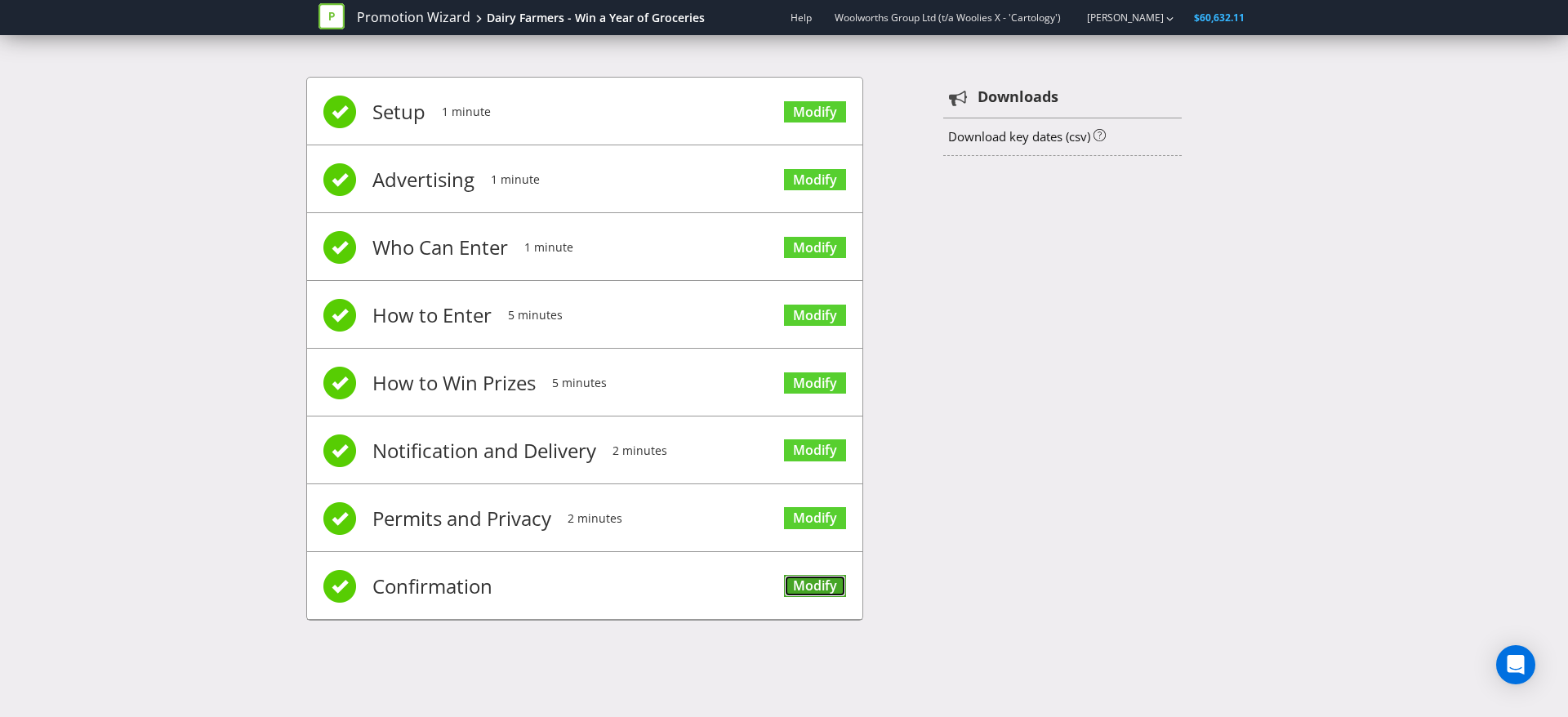 click on "Modify" at bounding box center (815, 586) 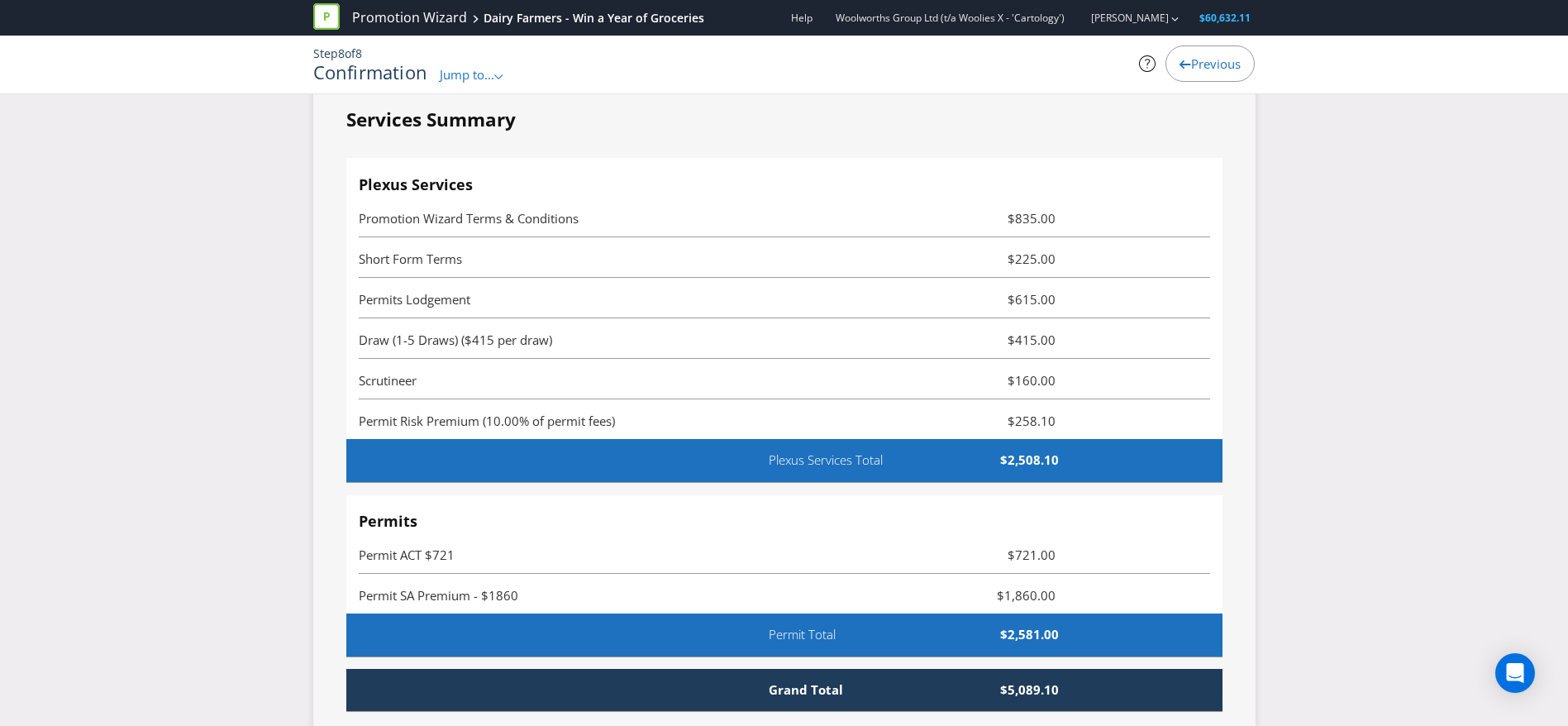scroll, scrollTop: 4598, scrollLeft: 0, axis: vertical 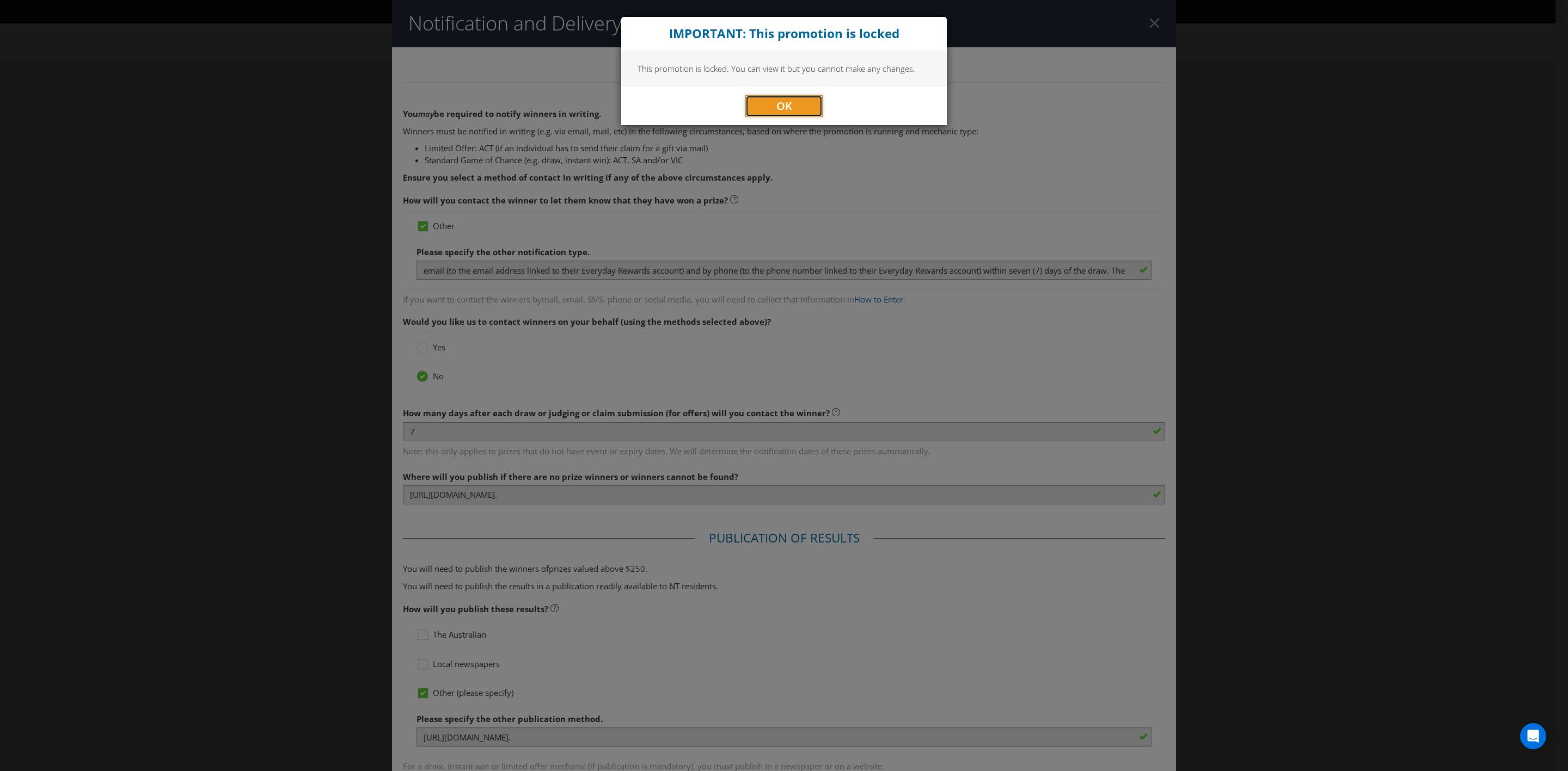 click on "OK" at bounding box center [784, 106] 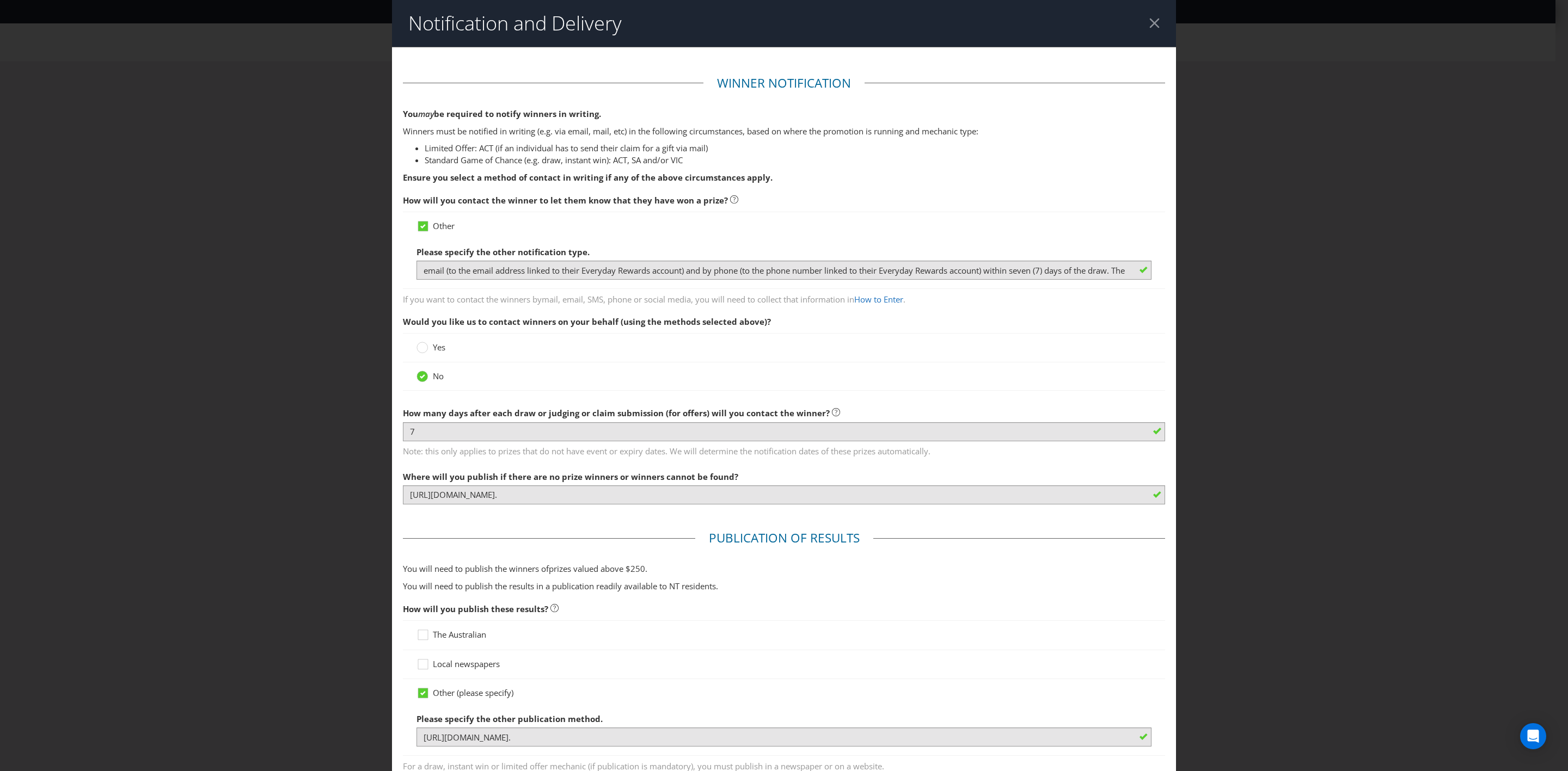 click on "Notification and Delivery" at bounding box center [784, 23] 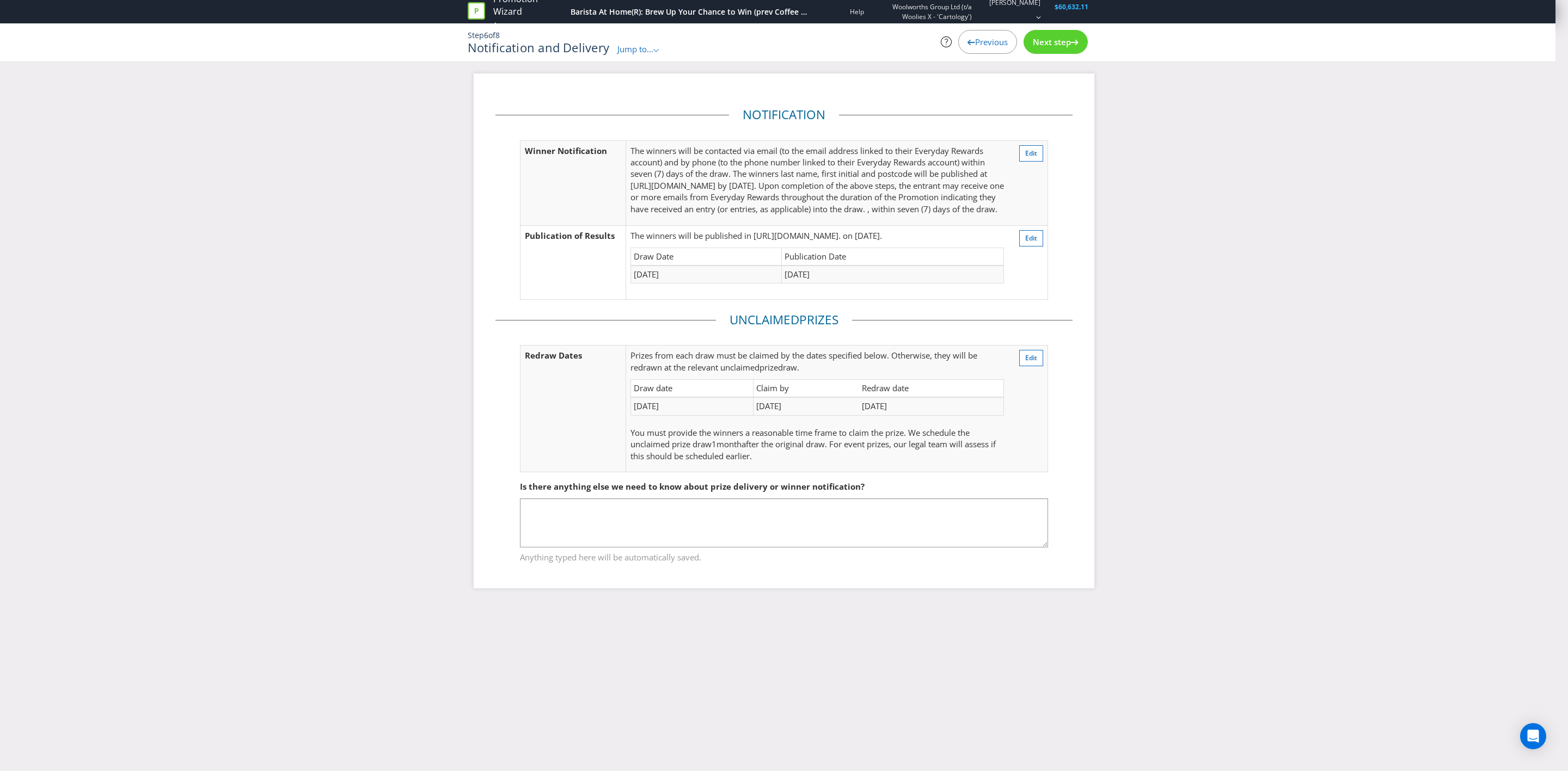 click at bounding box center (480, 11) 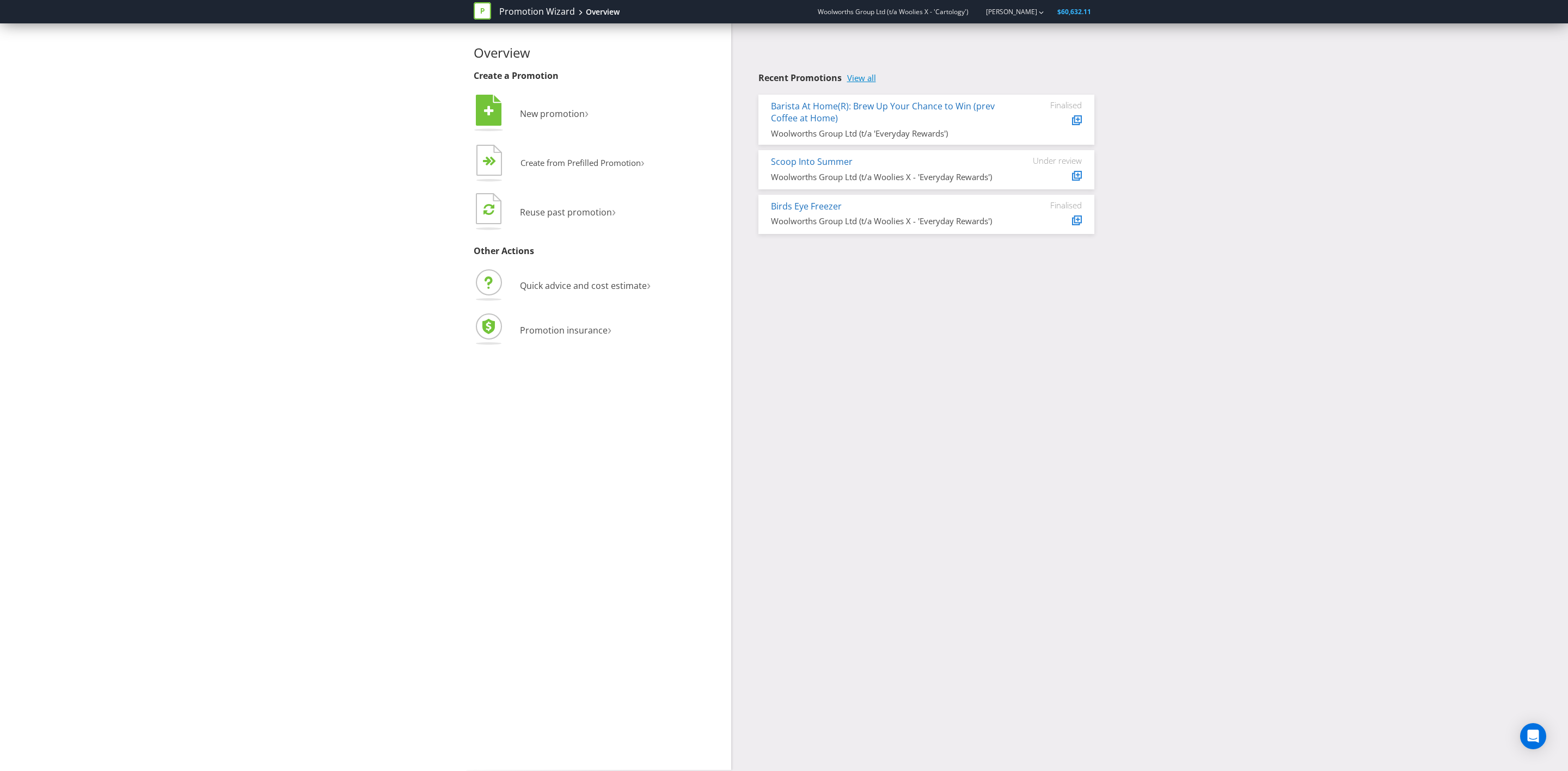 click on "View all" at bounding box center (861, 78) 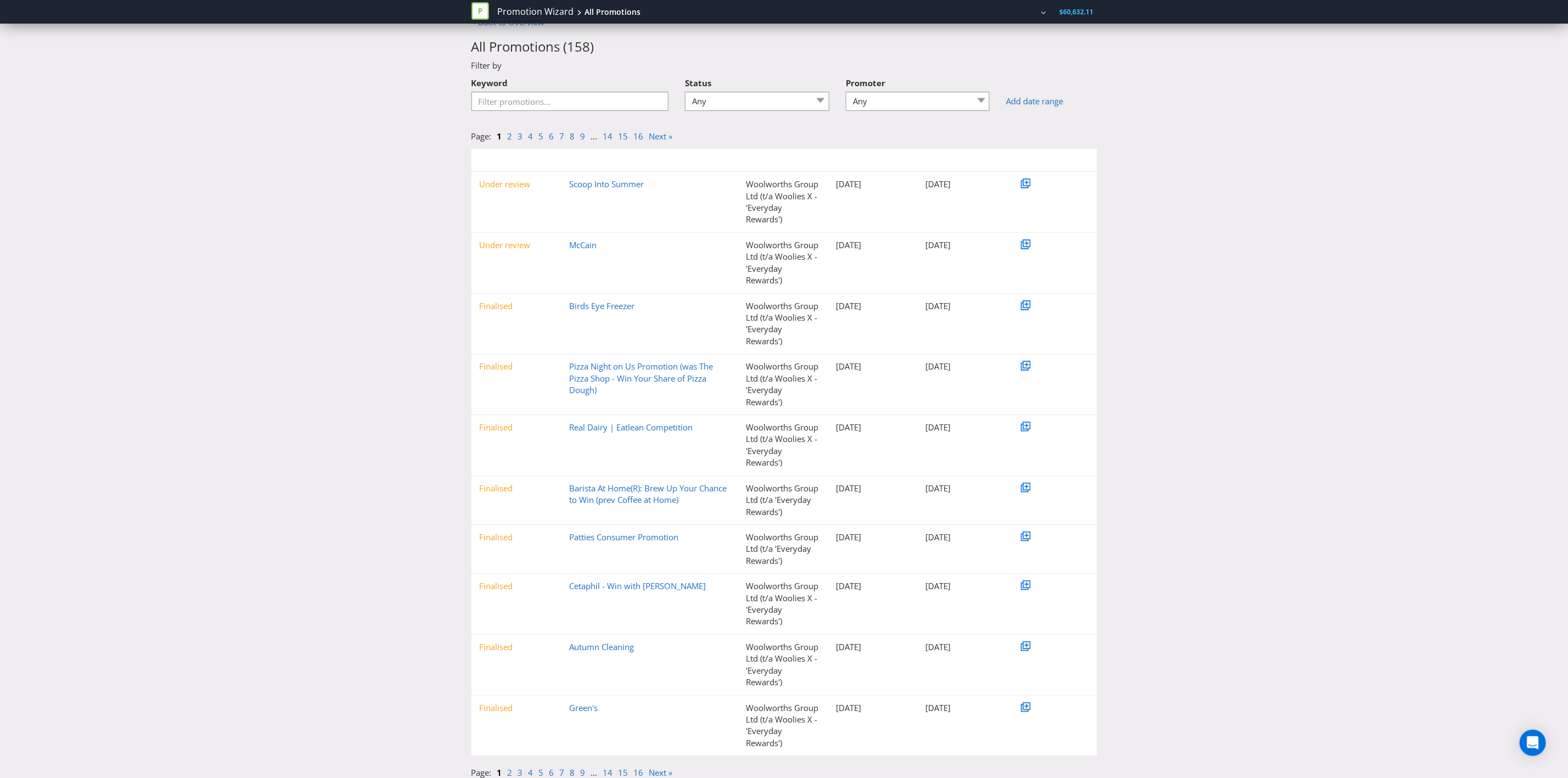 scroll, scrollTop: 25, scrollLeft: 0, axis: vertical 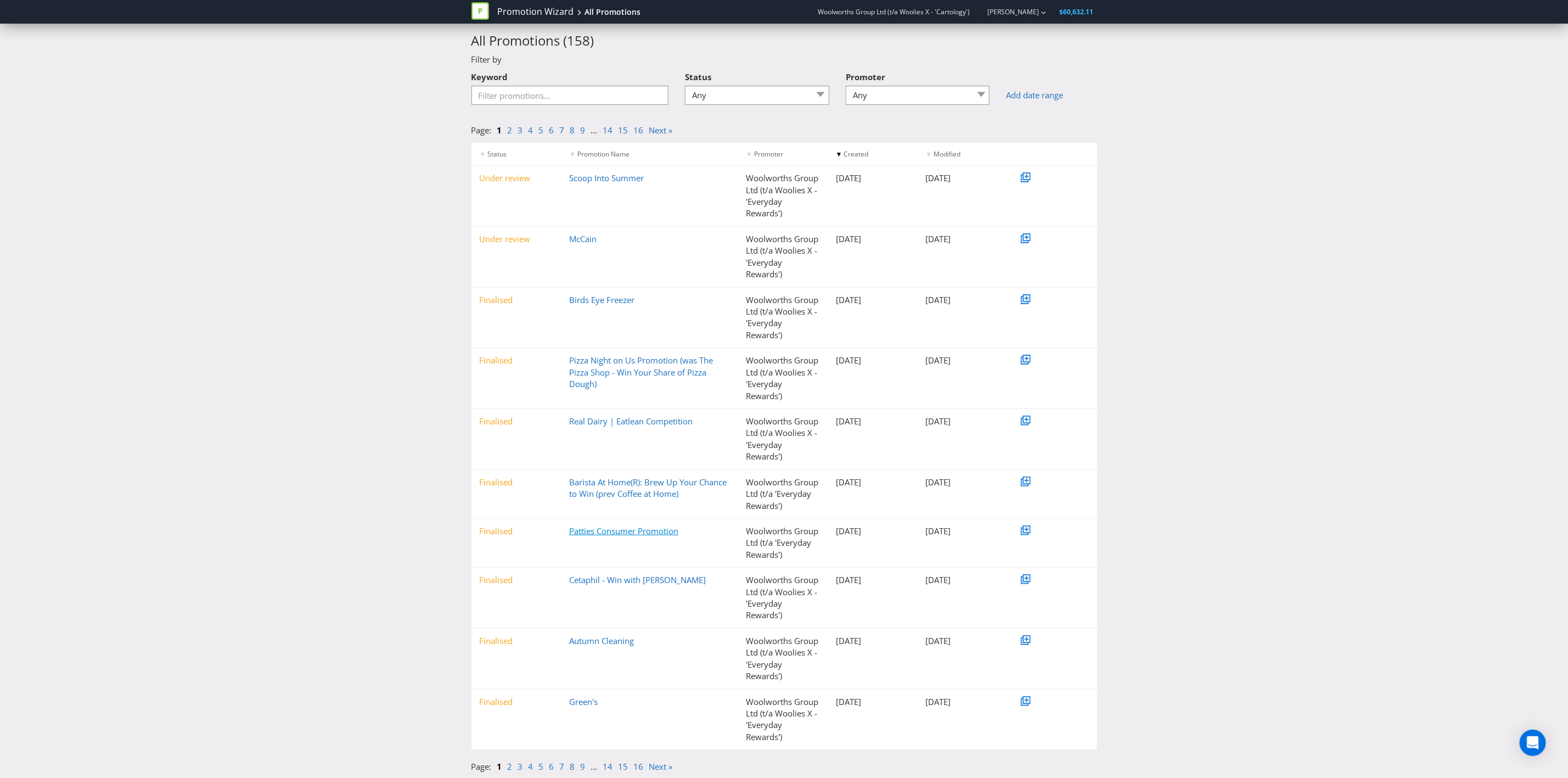 click on "Patties Consumer Promotion" at bounding box center (623, 531) 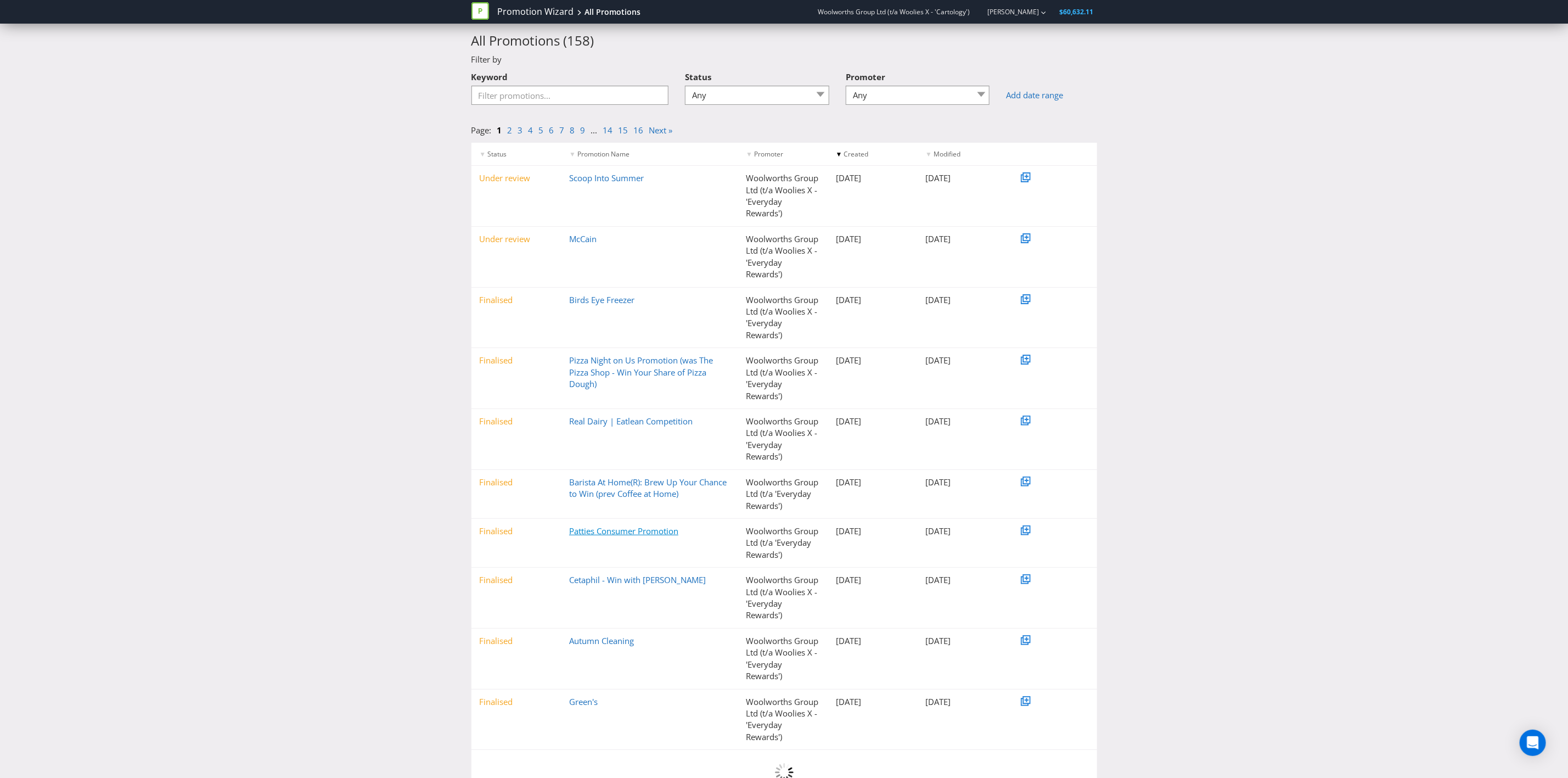 scroll, scrollTop: 0, scrollLeft: 0, axis: both 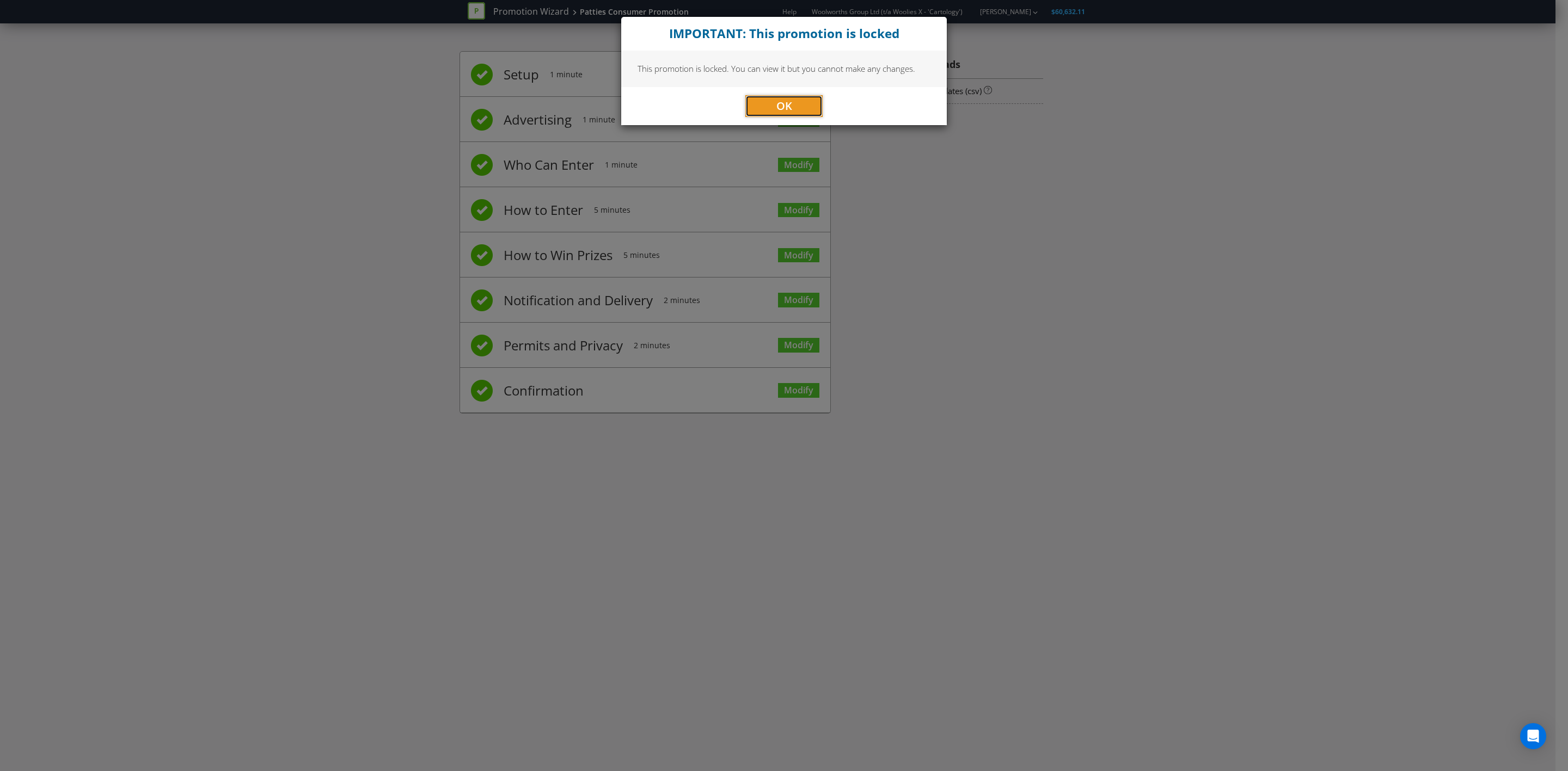 click on "OK" at bounding box center (784, 106) 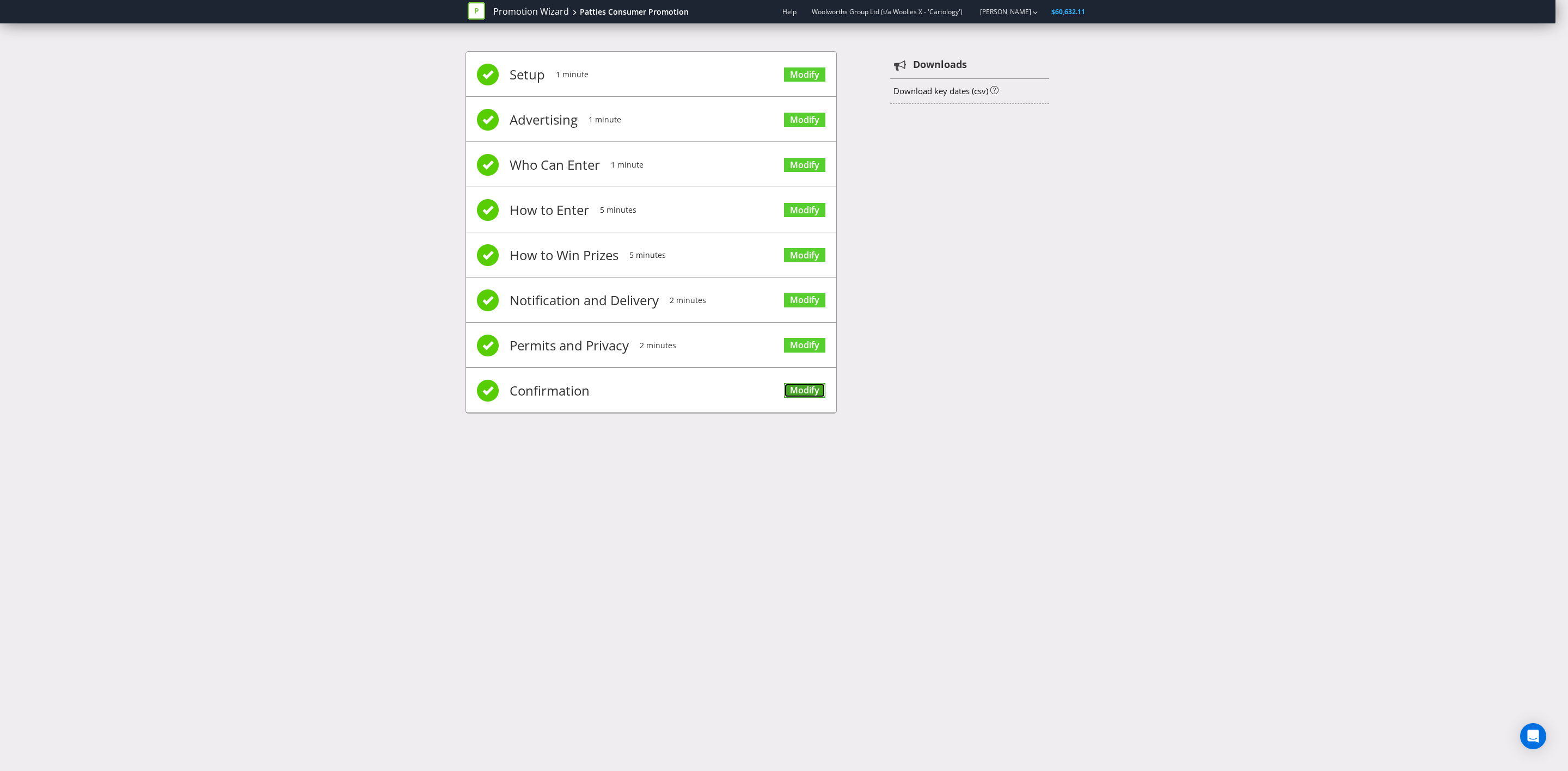 click on "Modify" at bounding box center (805, 390) 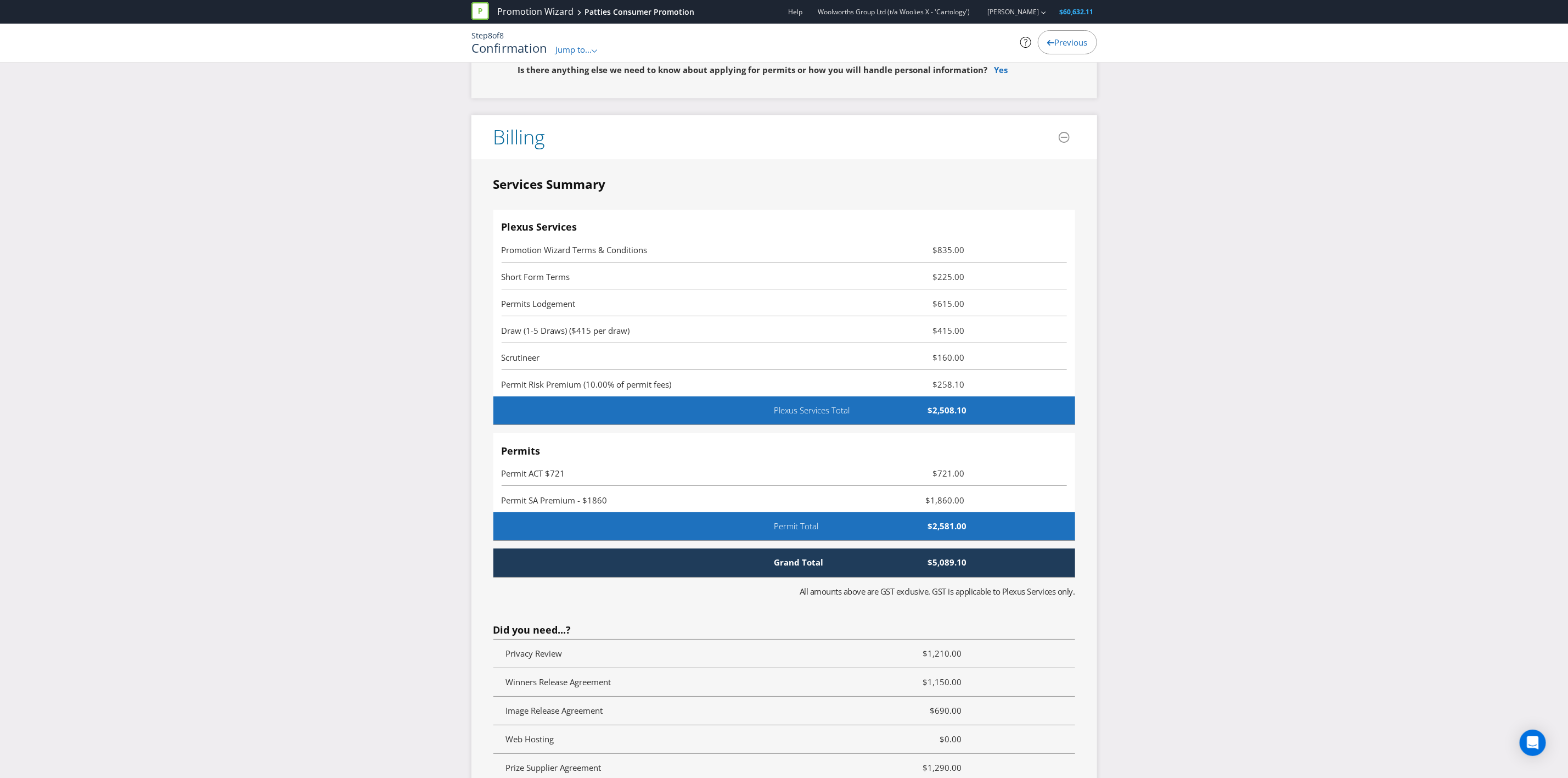 scroll, scrollTop: 3047, scrollLeft: 0, axis: vertical 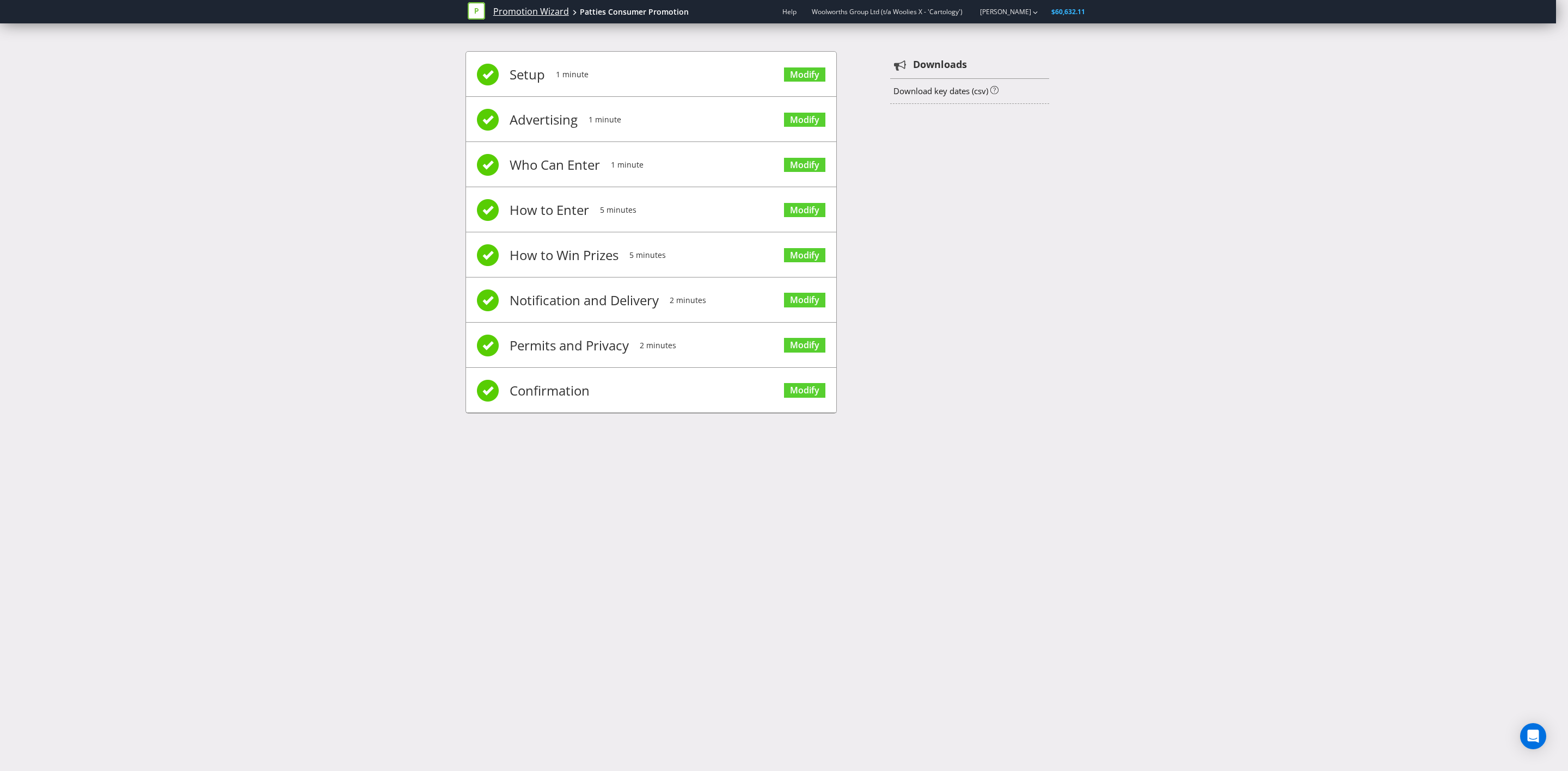 click on "Promotion Wizard" at bounding box center [531, 11] 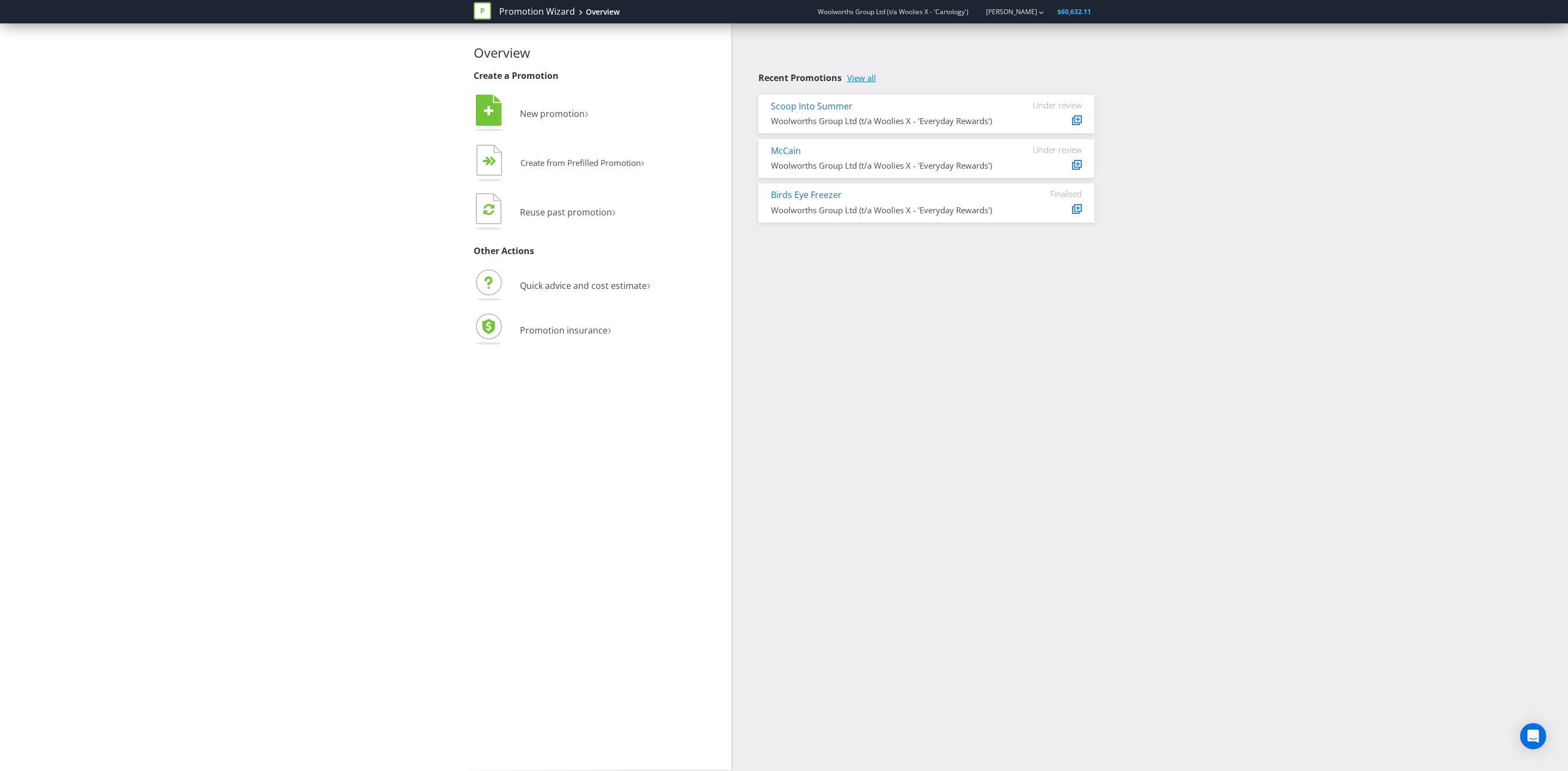 click on "View all" at bounding box center (861, 78) 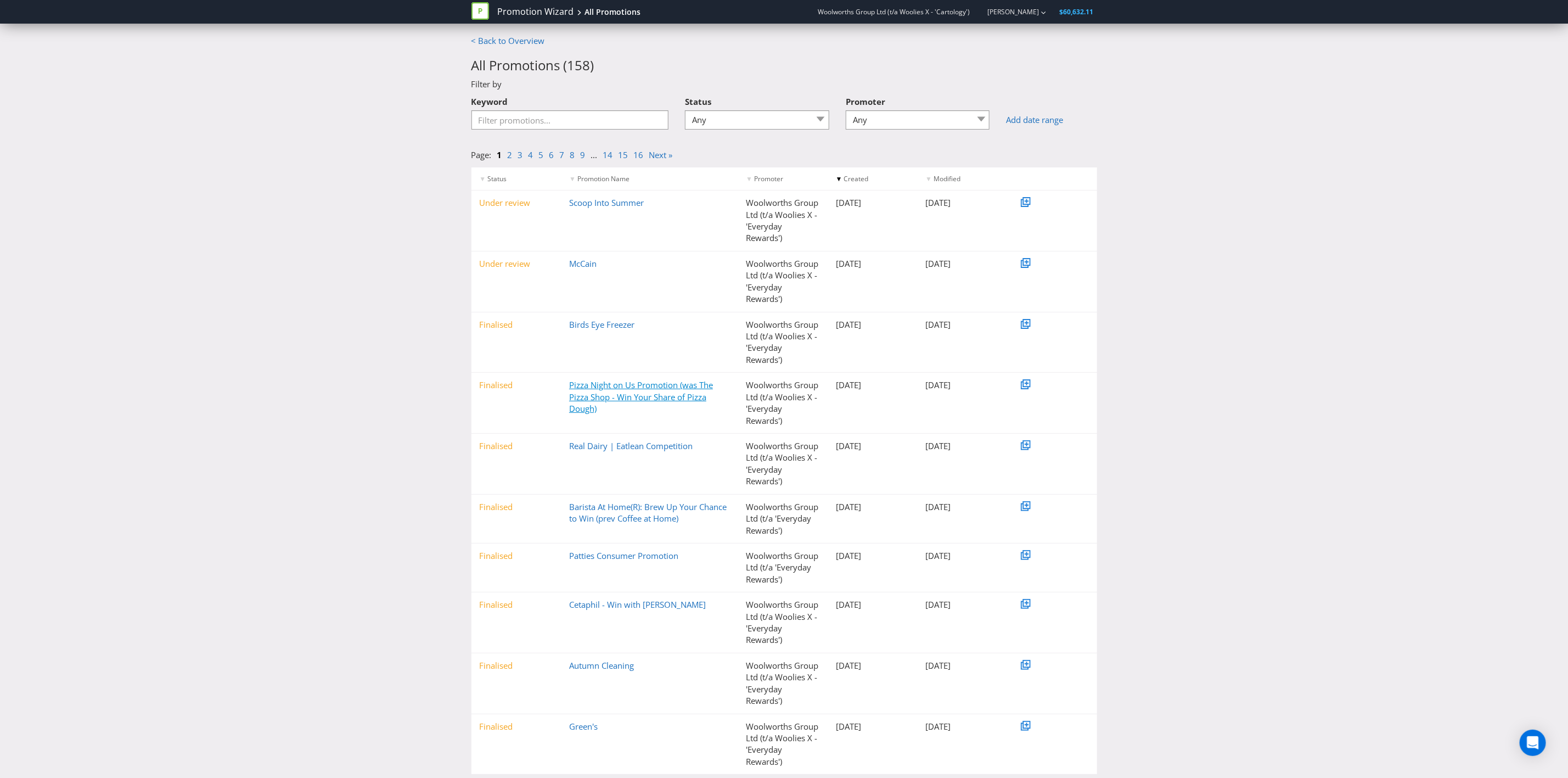 scroll, scrollTop: 25, scrollLeft: 0, axis: vertical 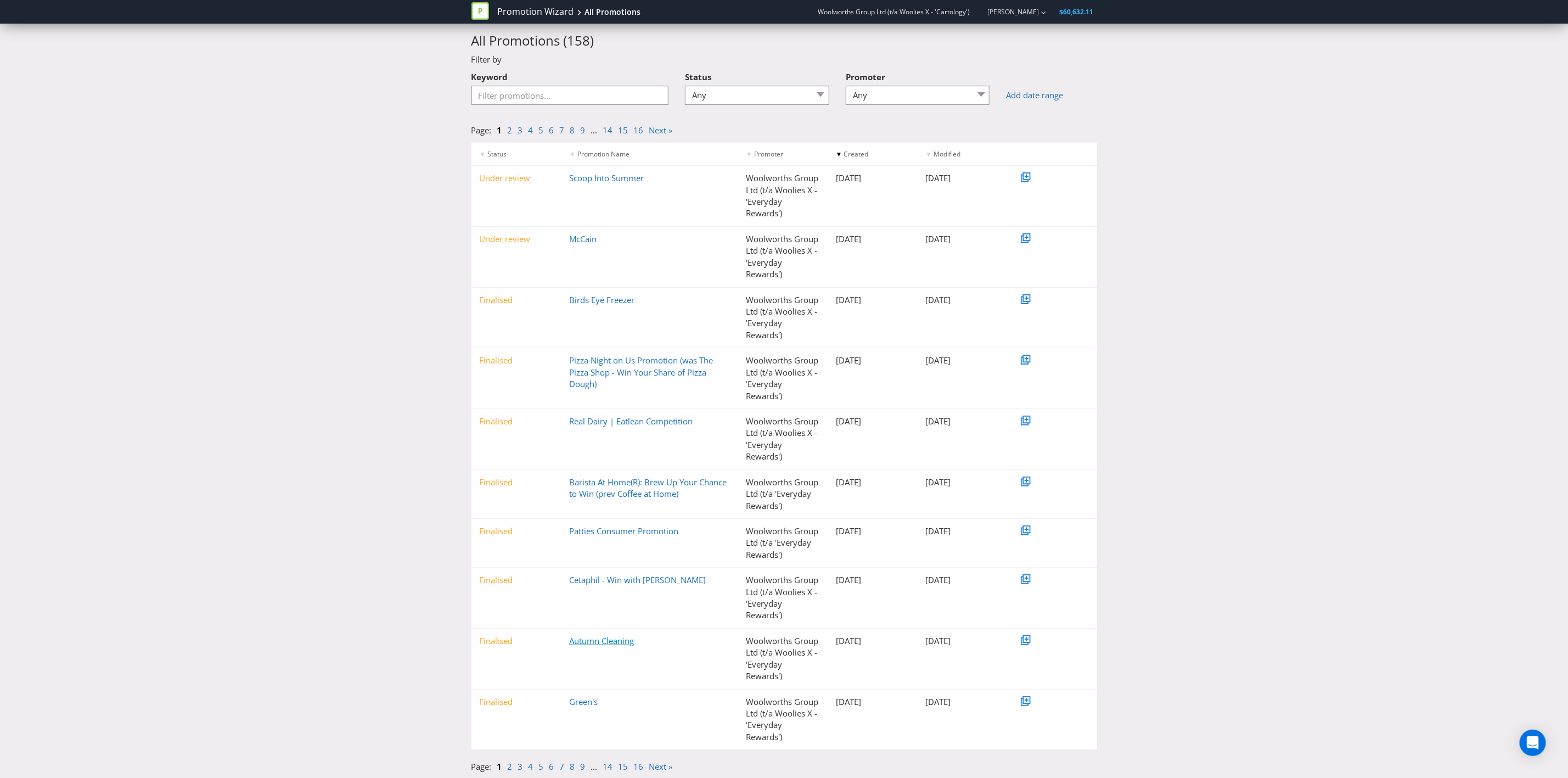 click on "Autumn Cleaning" at bounding box center (602, 641) 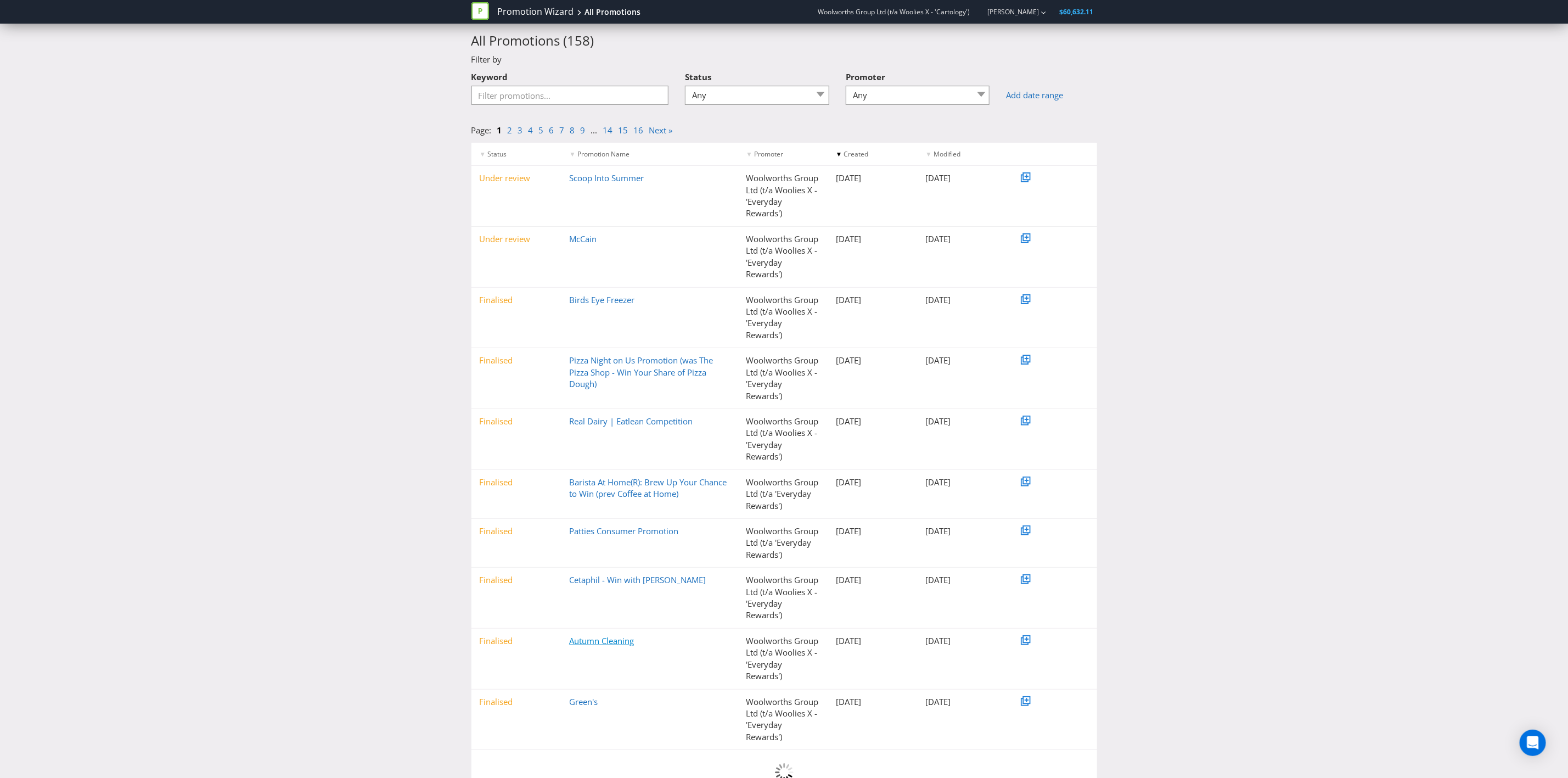 scroll, scrollTop: 0, scrollLeft: 0, axis: both 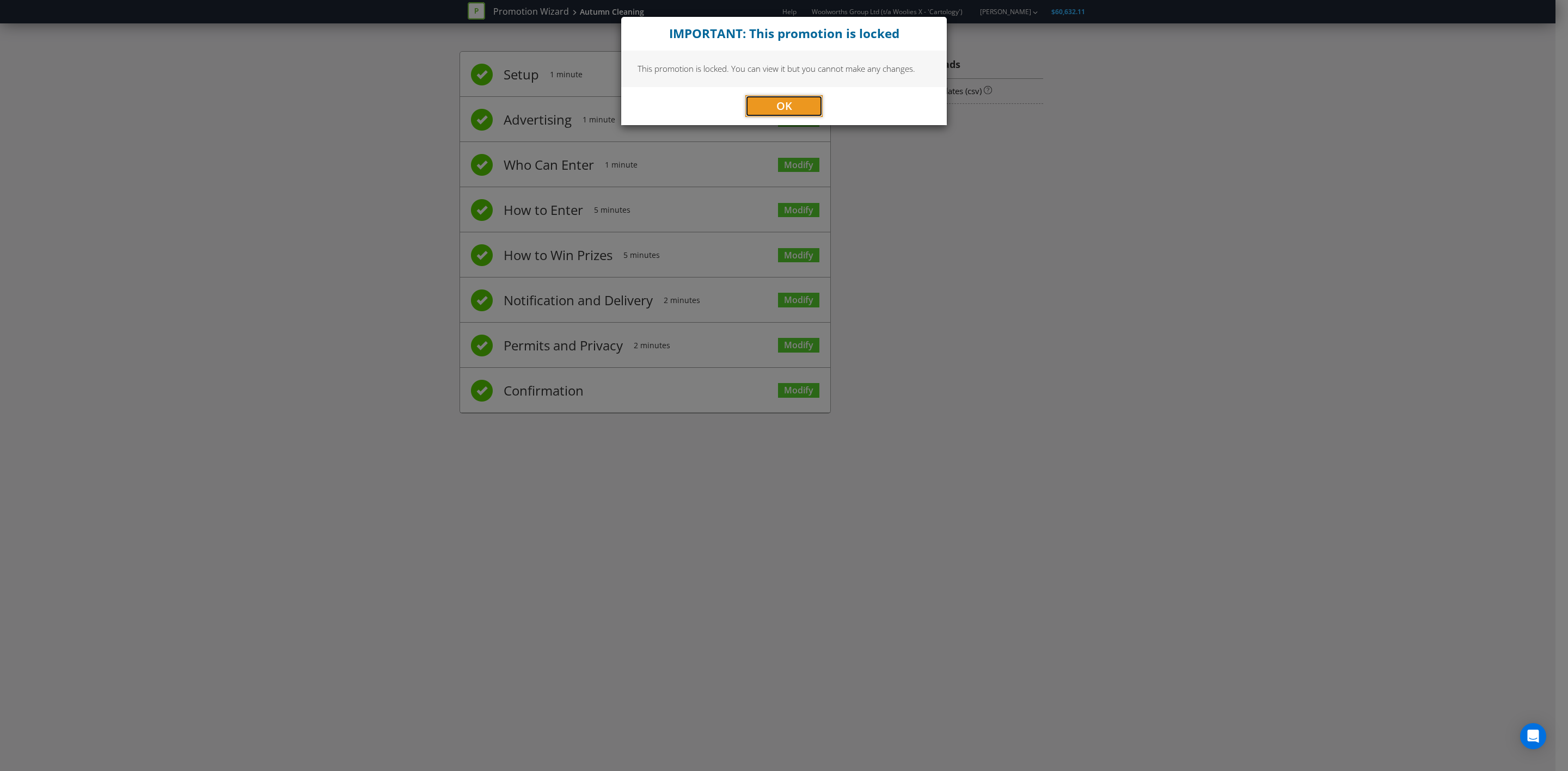 click on "OK" at bounding box center [784, 106] 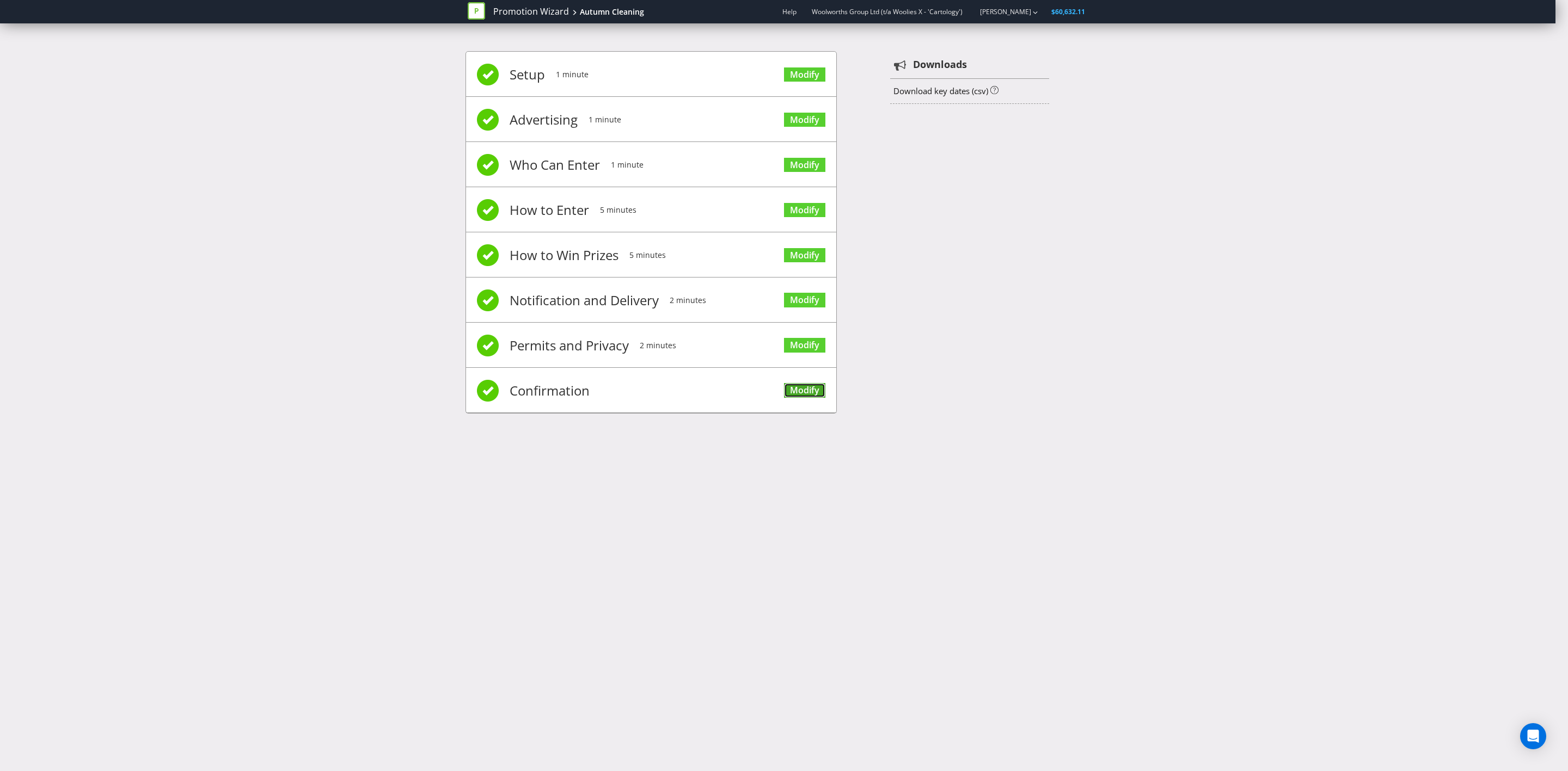 click on "Modify" at bounding box center (805, 390) 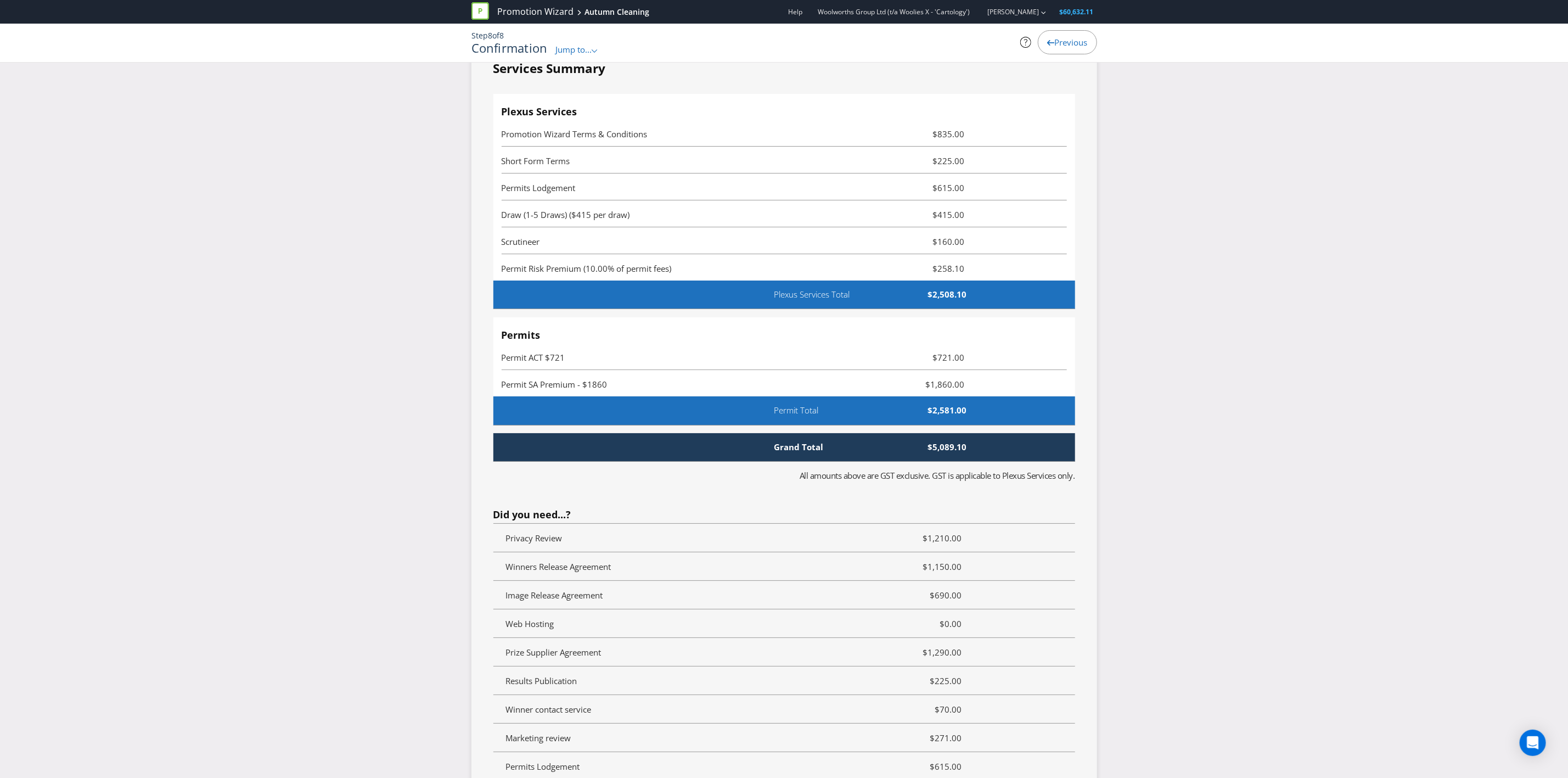 scroll, scrollTop: 2787, scrollLeft: 0, axis: vertical 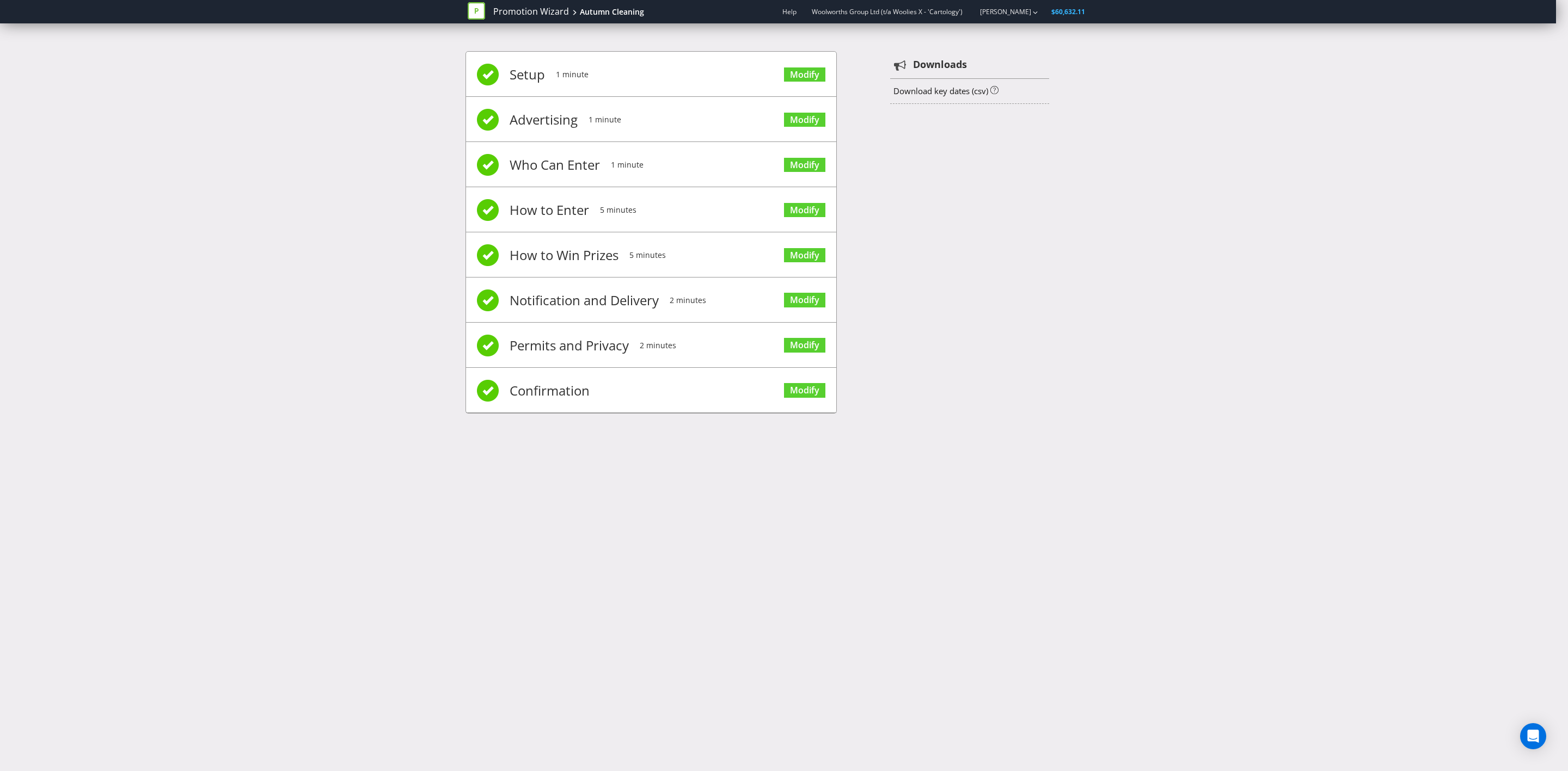 click 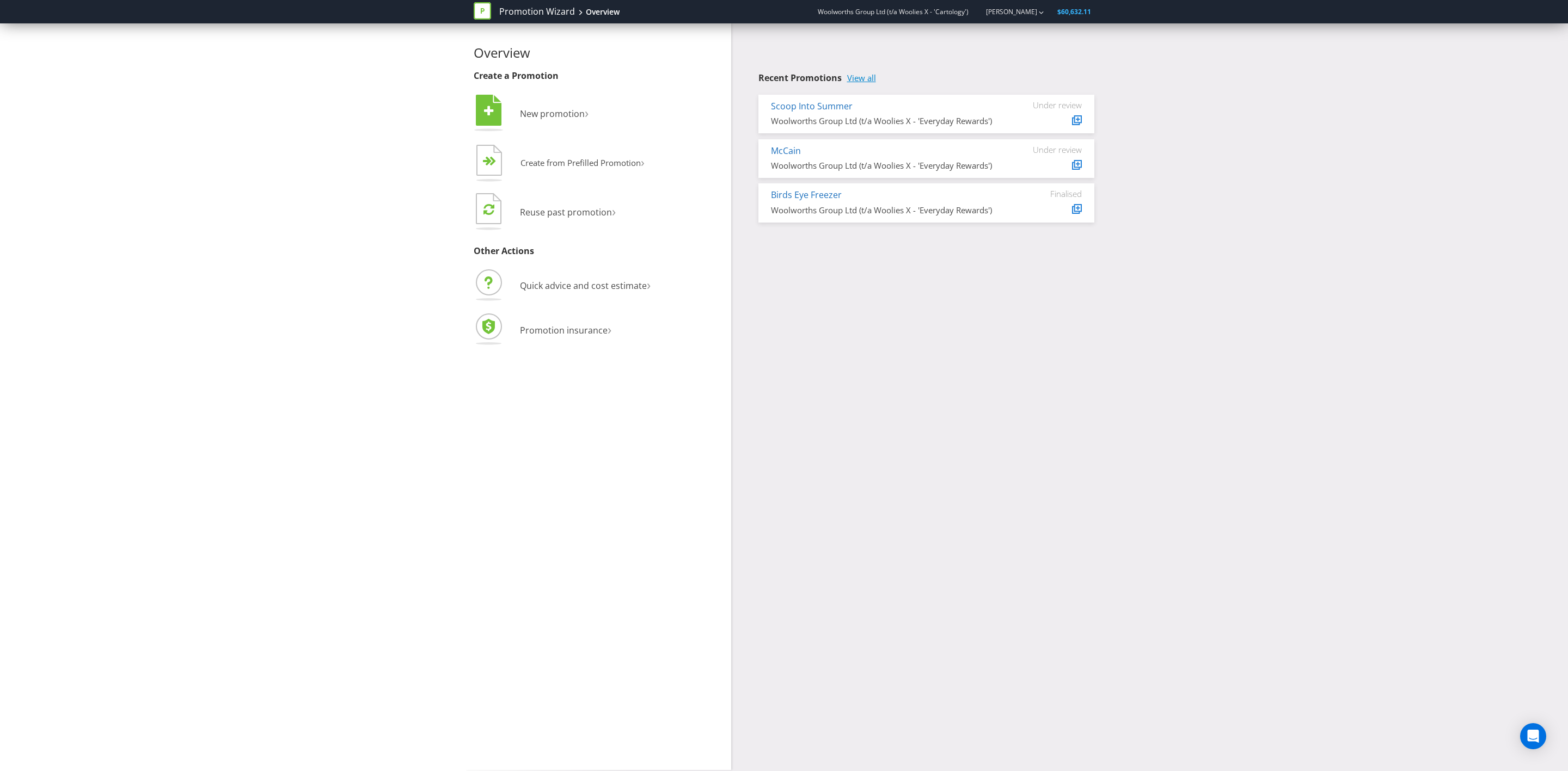click on "View all" at bounding box center (861, 78) 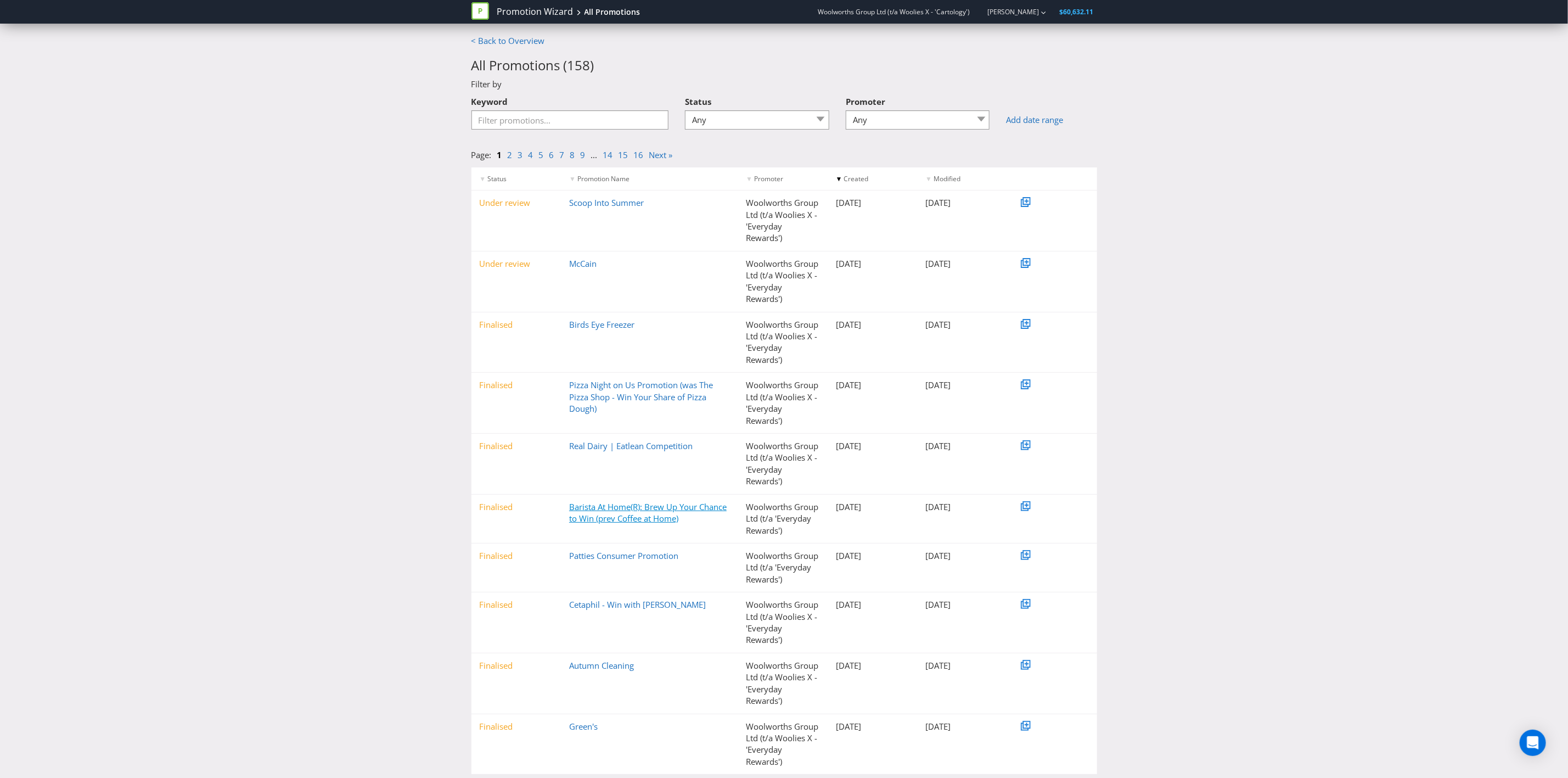 click on "Barista At Home(R): Brew Up Your Chance to Win (prev Coffee at Home)" at bounding box center (648, 512) 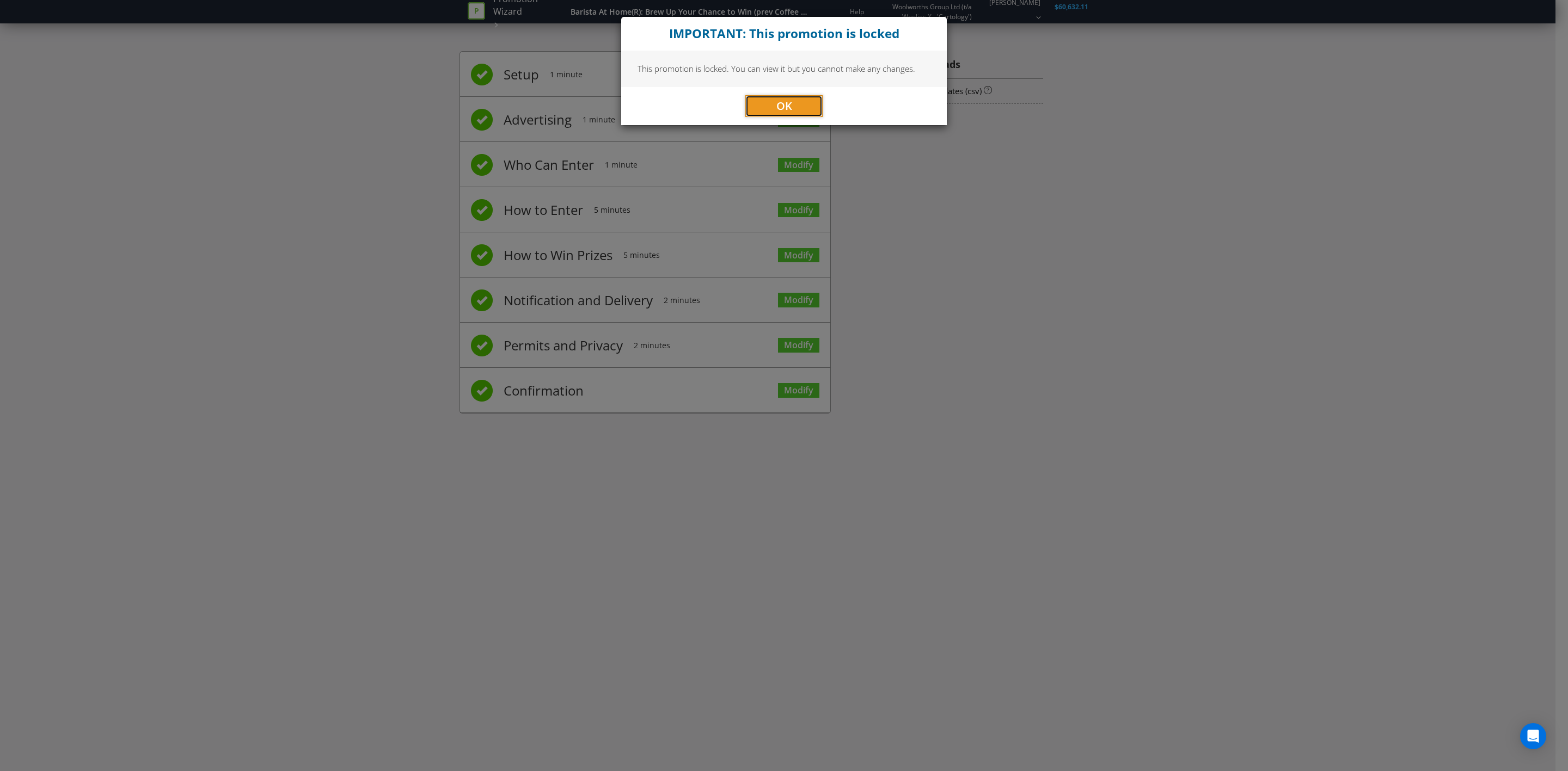 click on "OK" at bounding box center (784, 106) 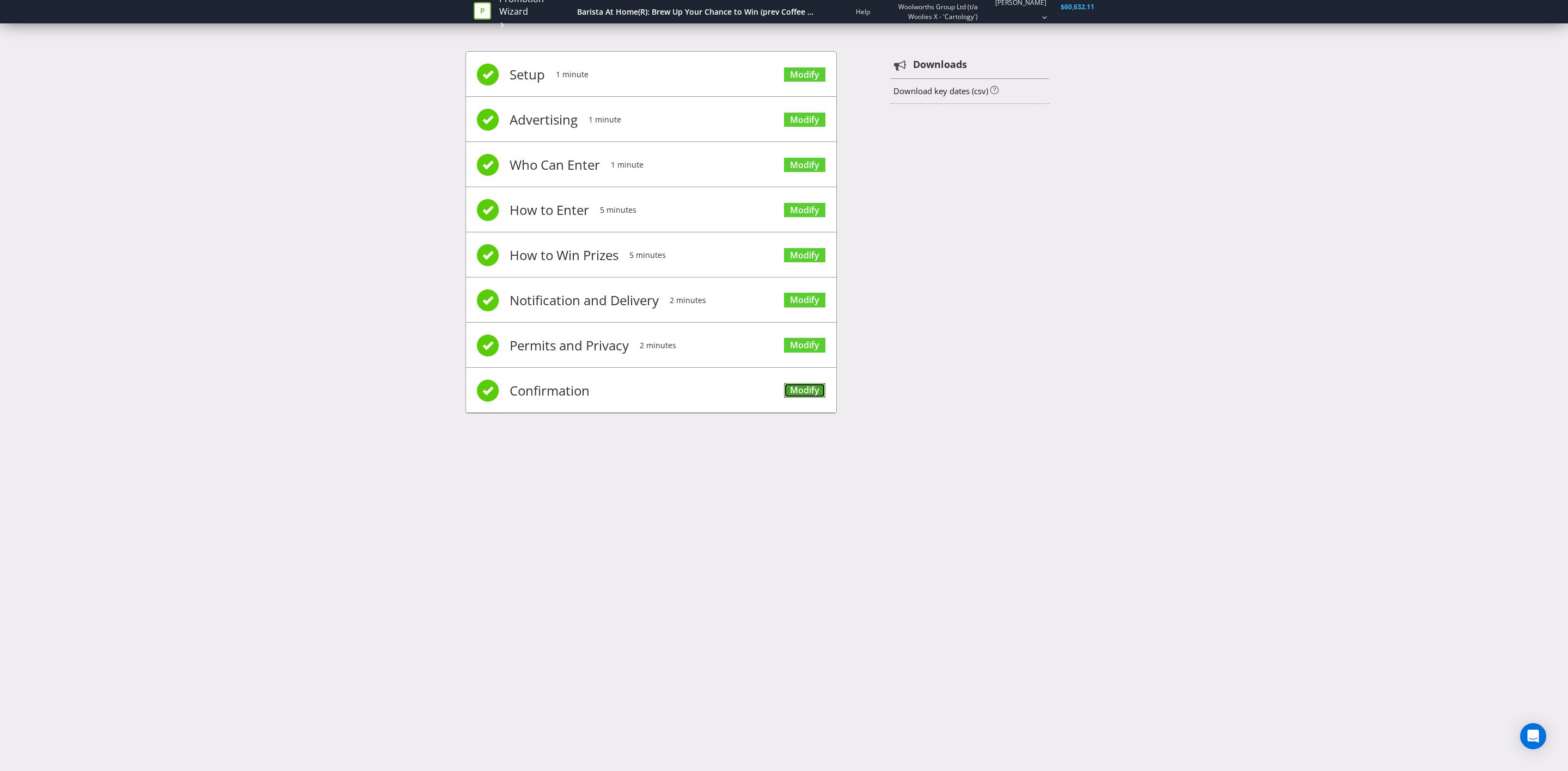 click on "Modify" at bounding box center (805, 390) 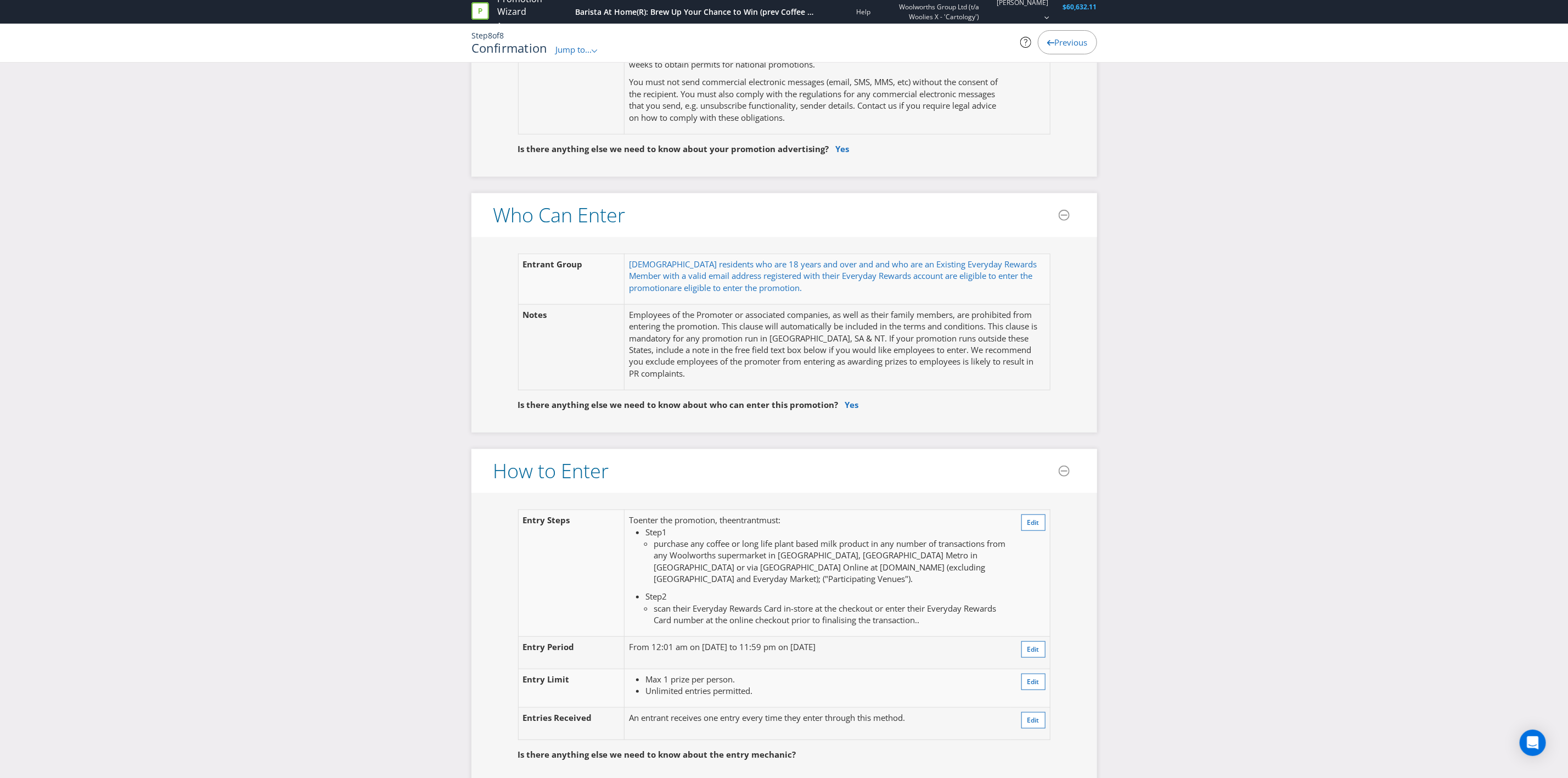 scroll, scrollTop: 0, scrollLeft: 0, axis: both 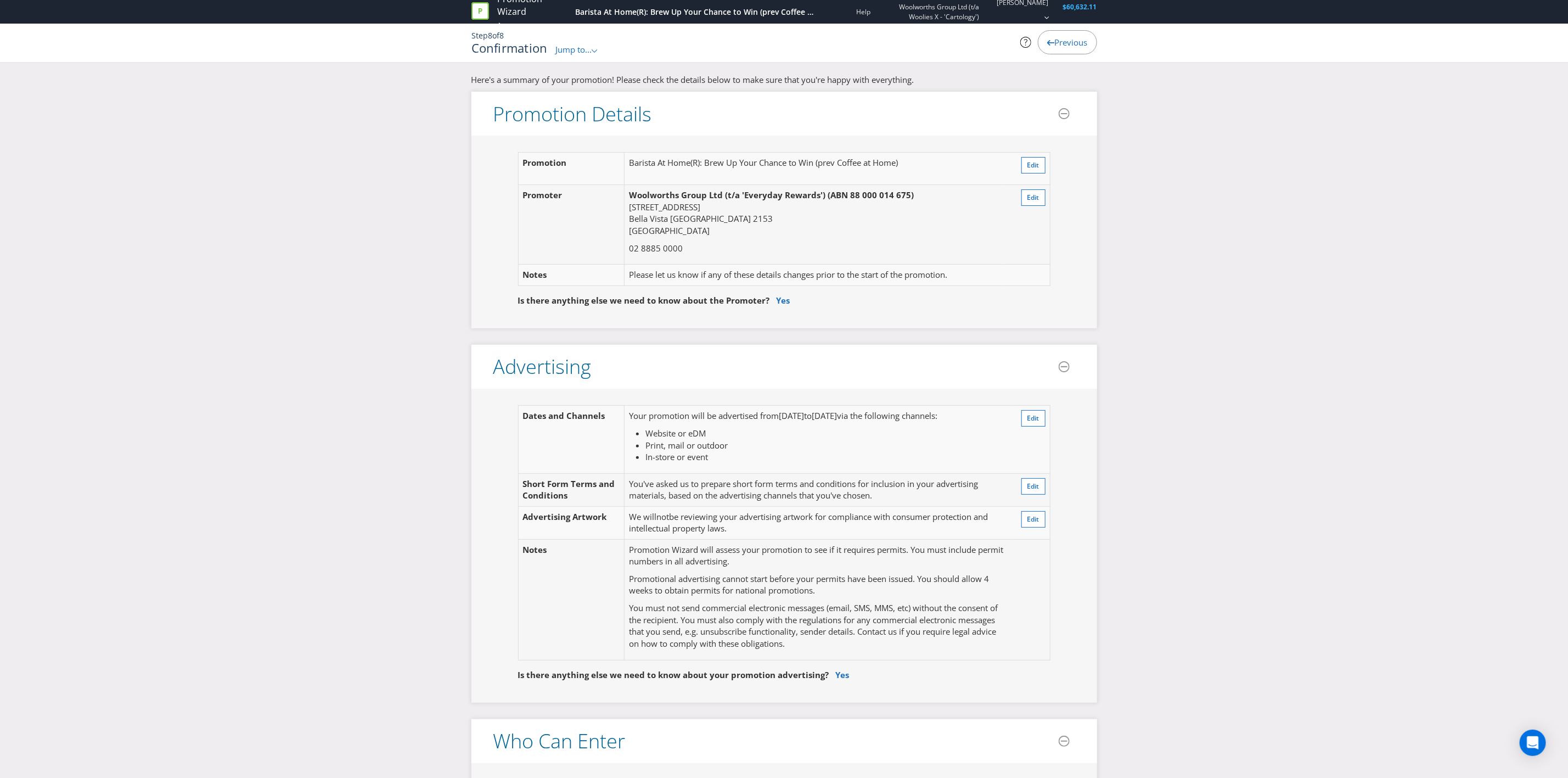 click on "Jump to..." at bounding box center [574, 49] 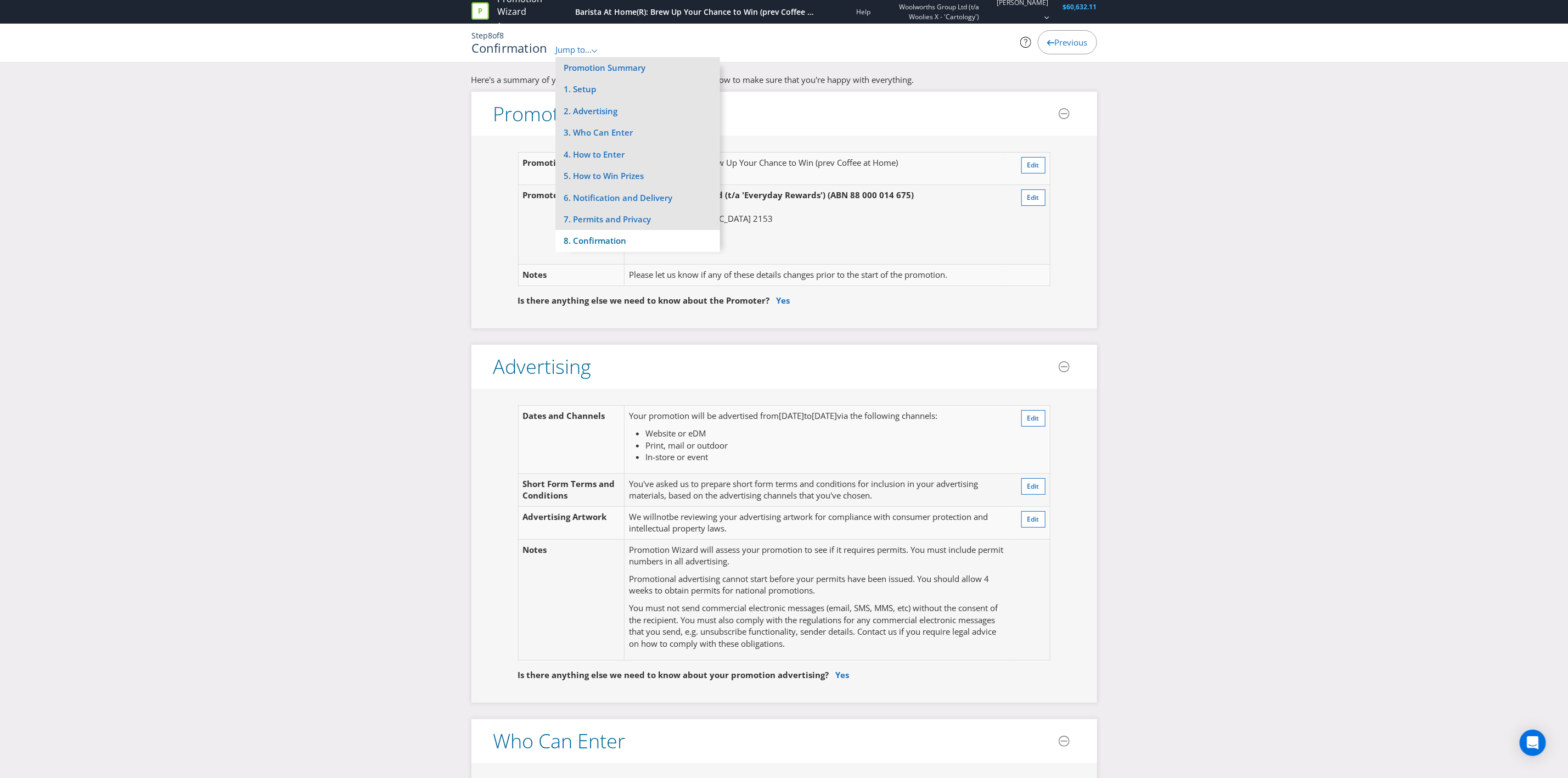 click on "8. Confirmation" at bounding box center (638, 240) 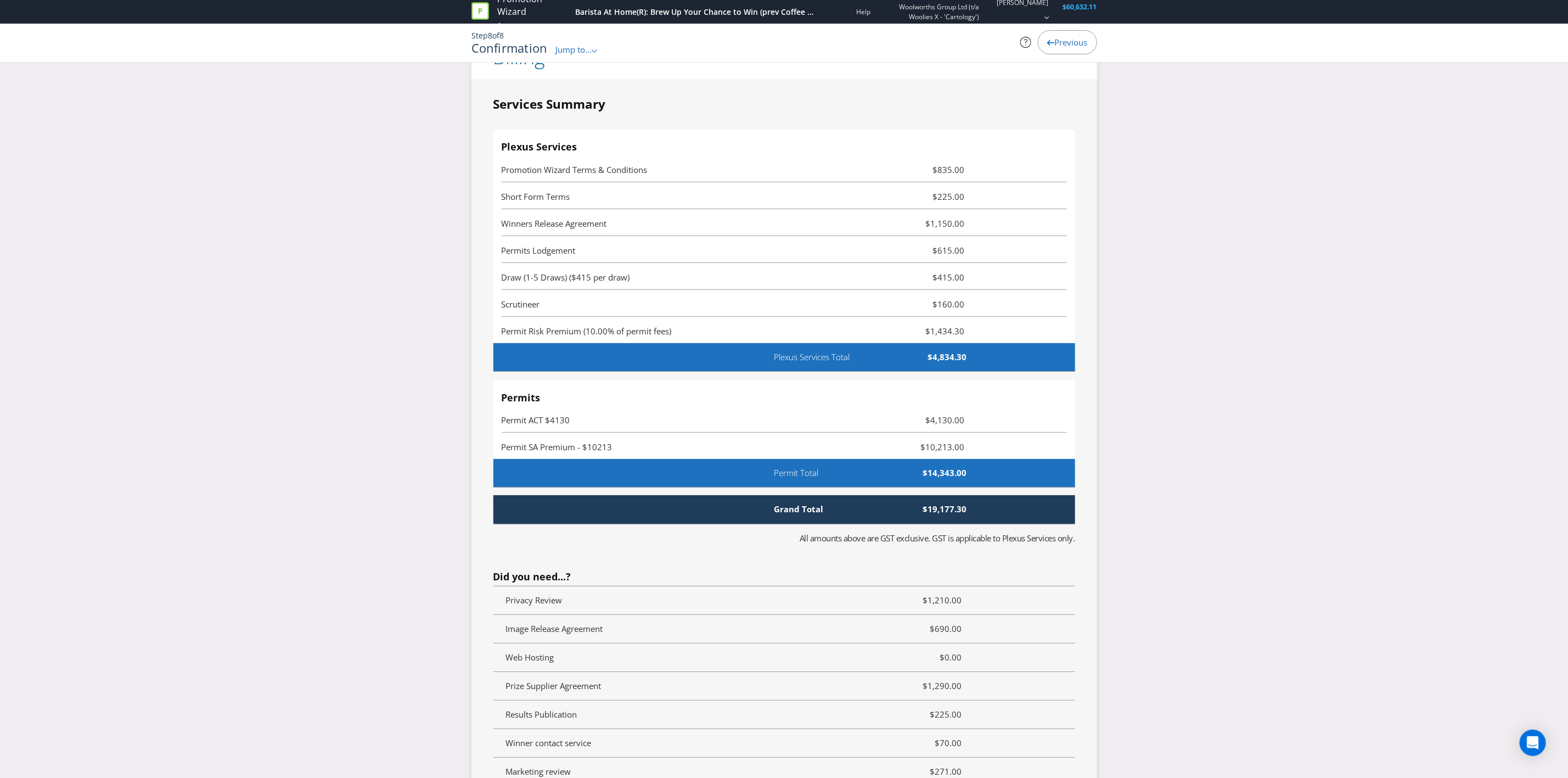 scroll, scrollTop: 3079, scrollLeft: 0, axis: vertical 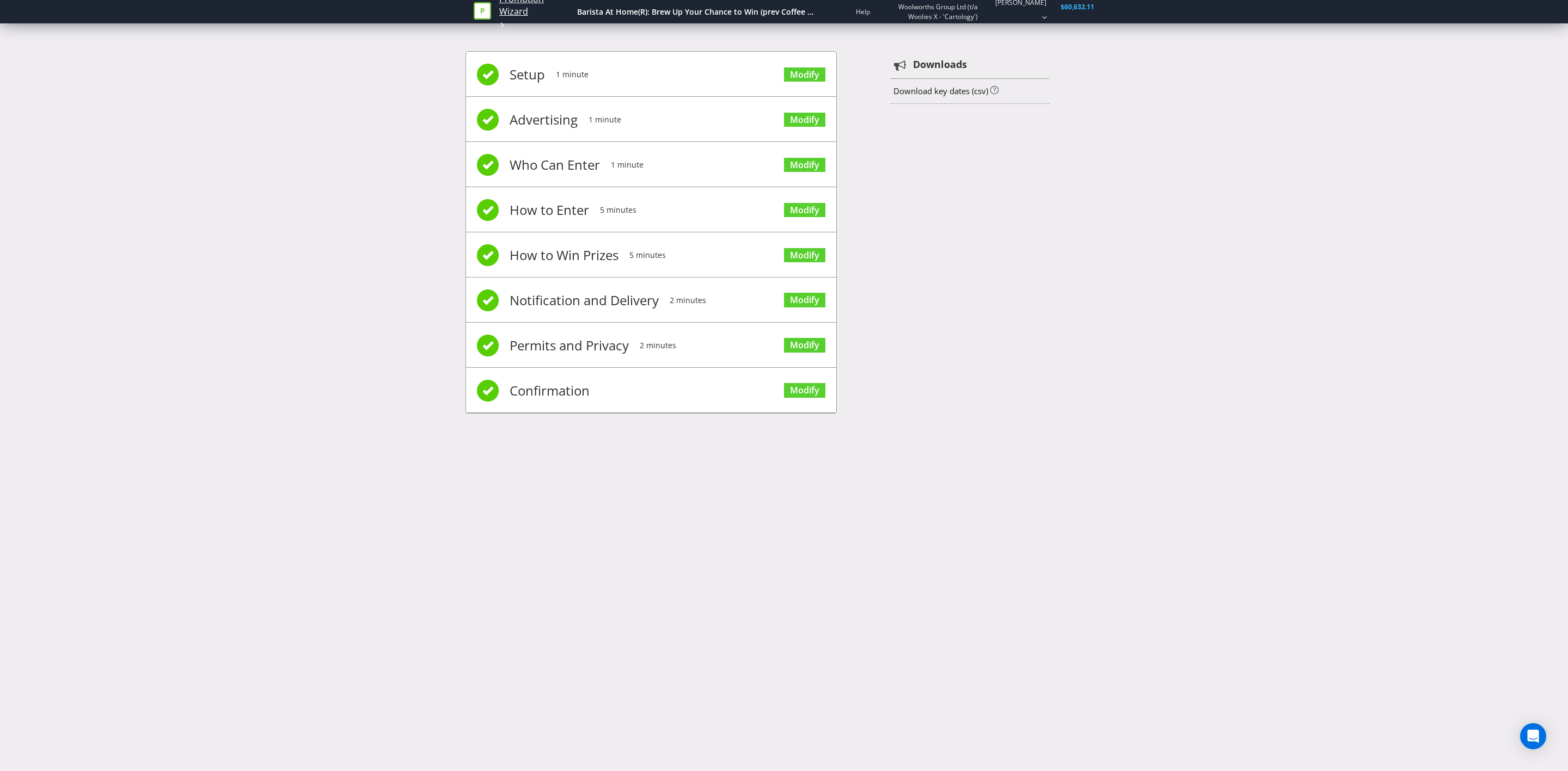 click on "Promotion Wizard" at bounding box center [535, 5] 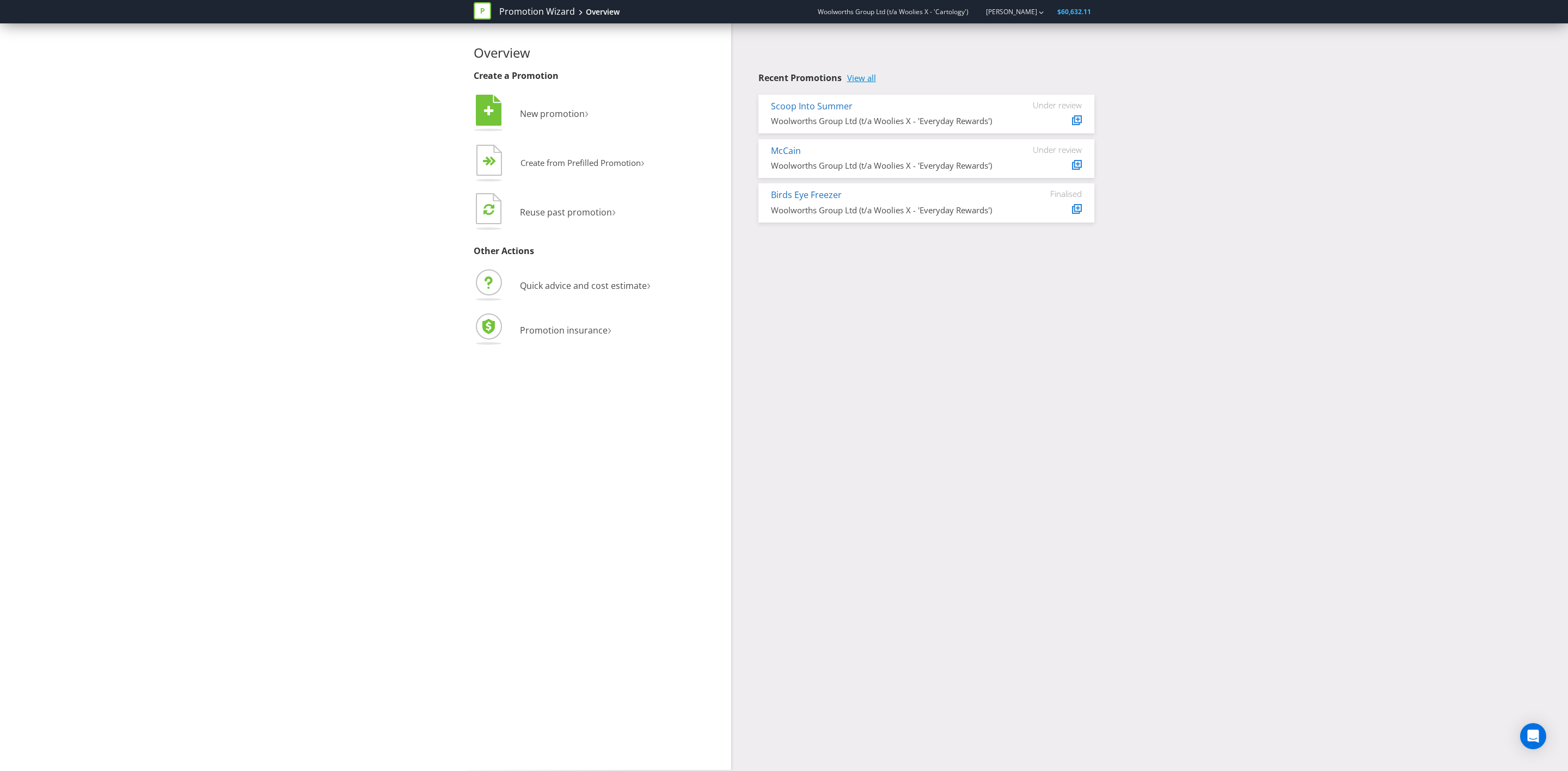 click on "View all" at bounding box center [861, 78] 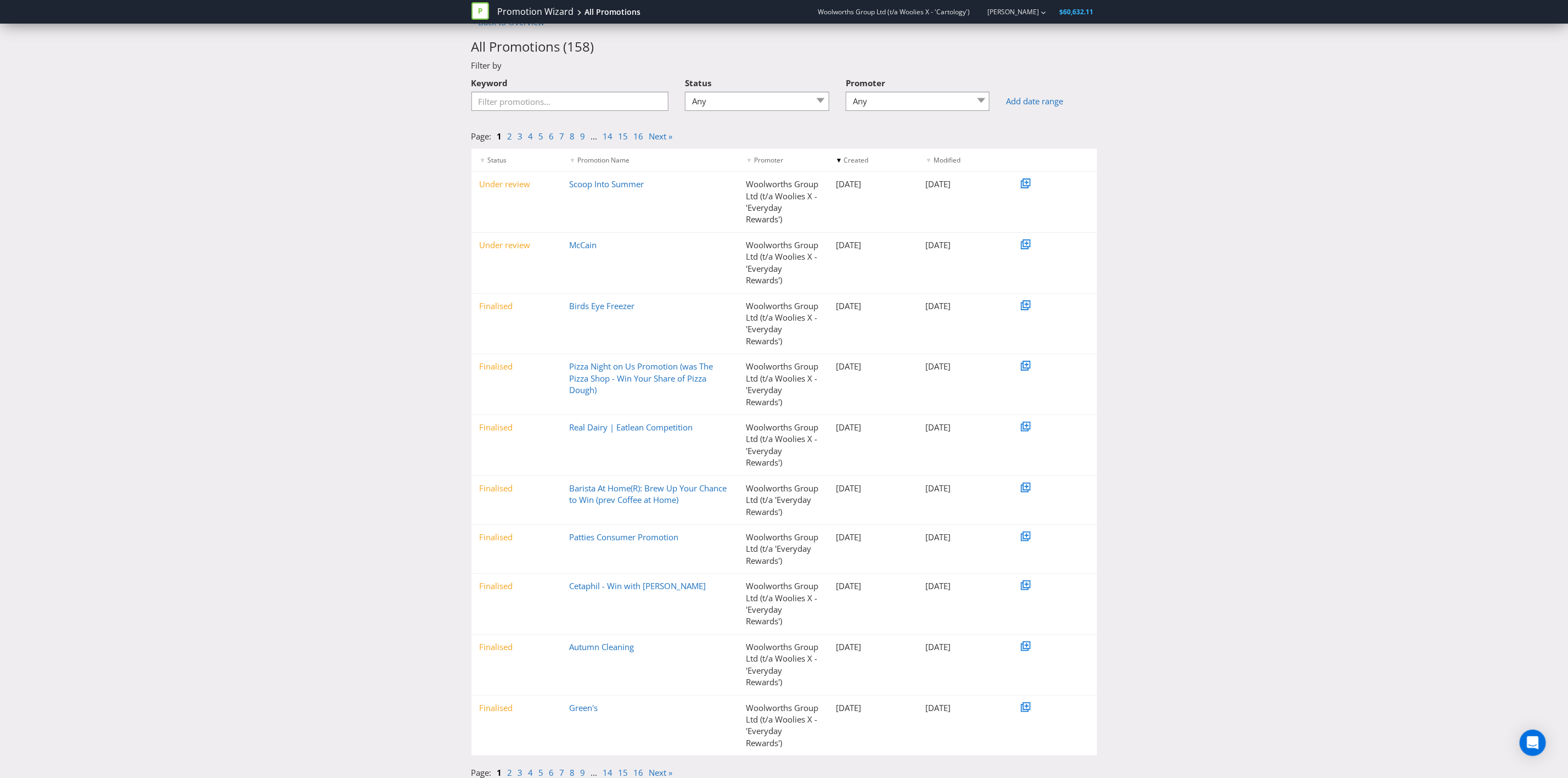 scroll, scrollTop: 25, scrollLeft: 0, axis: vertical 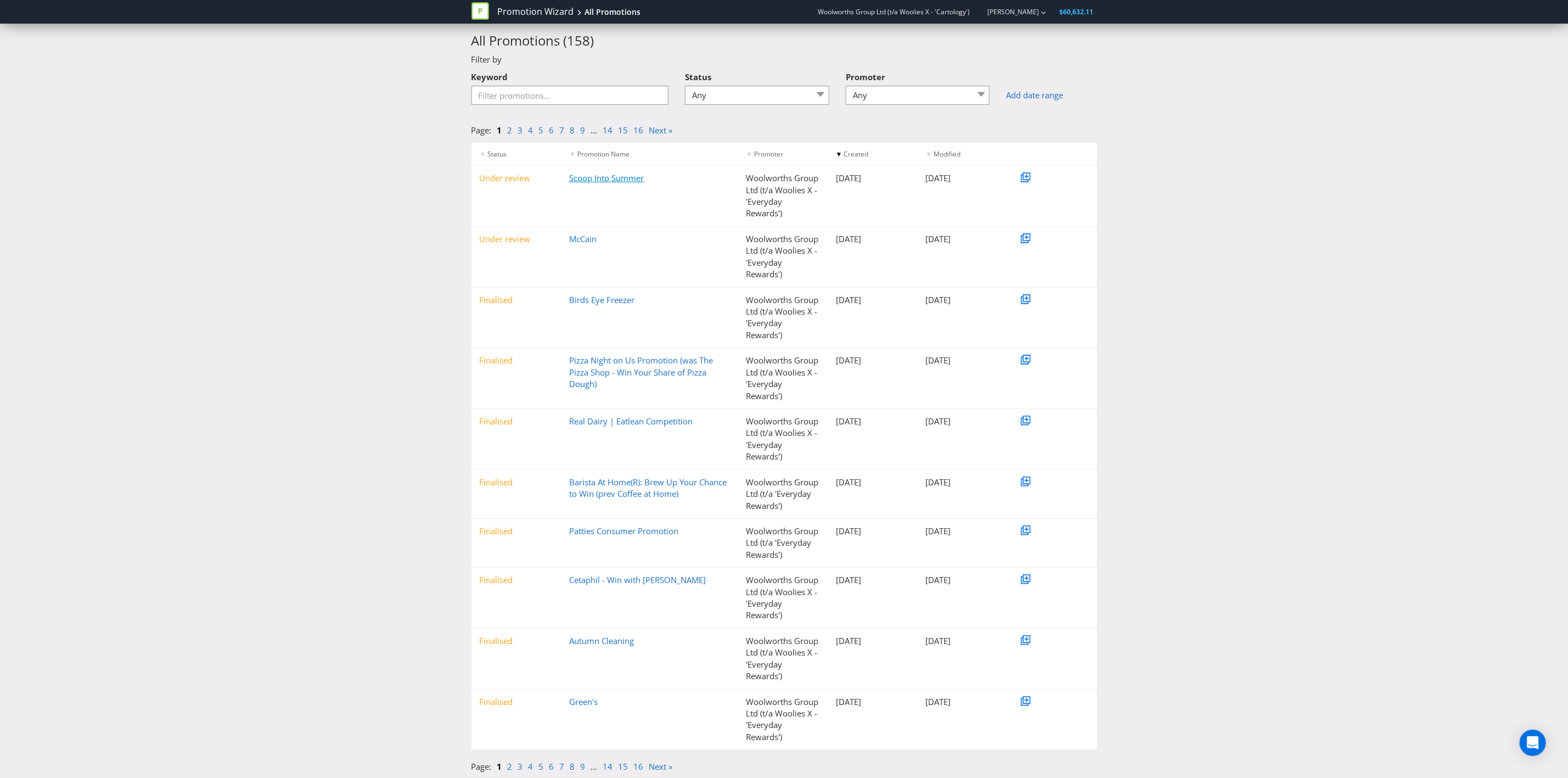 click on "Scoop Into Summer" at bounding box center (606, 178) 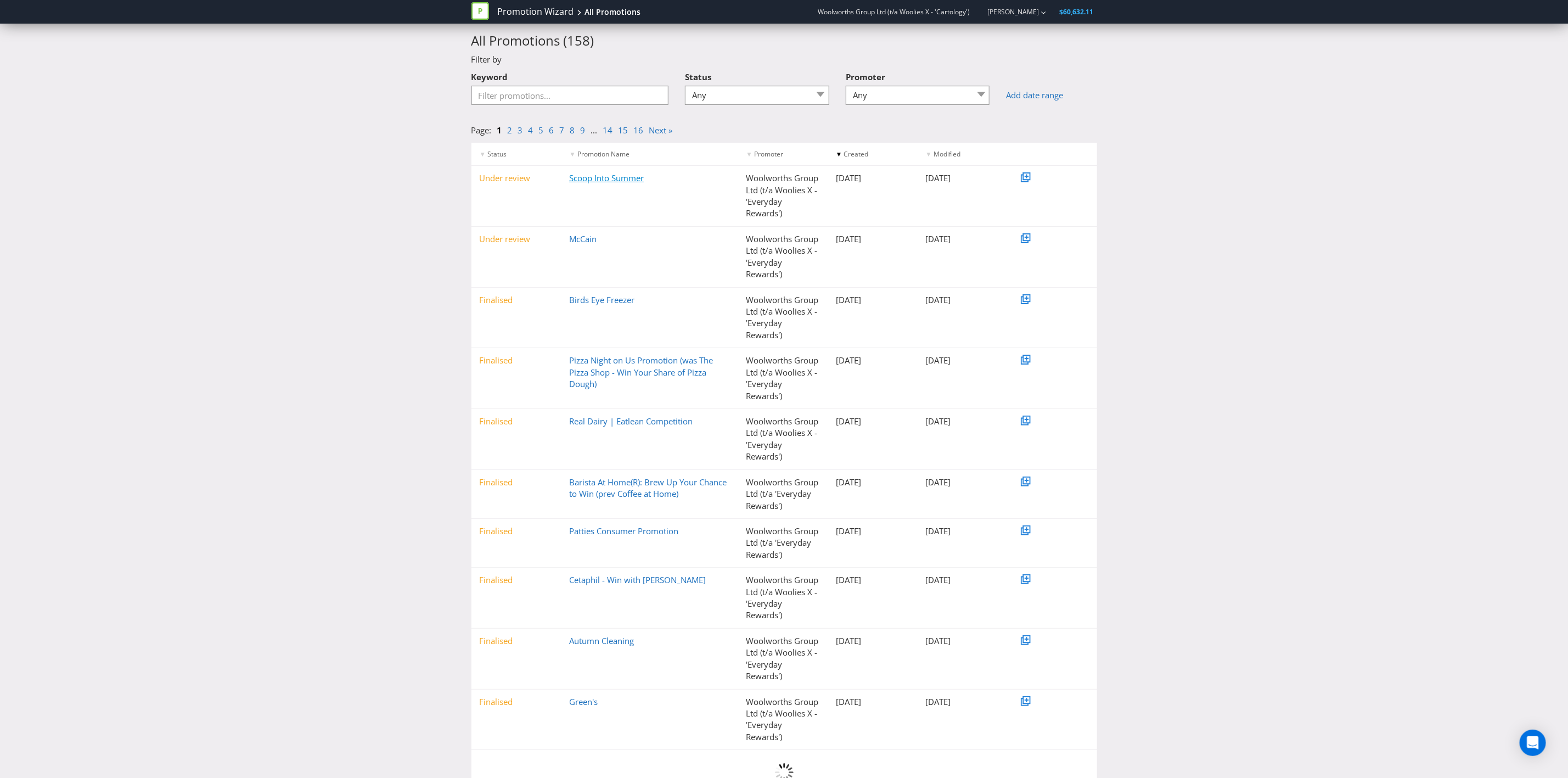 scroll, scrollTop: 0, scrollLeft: 0, axis: both 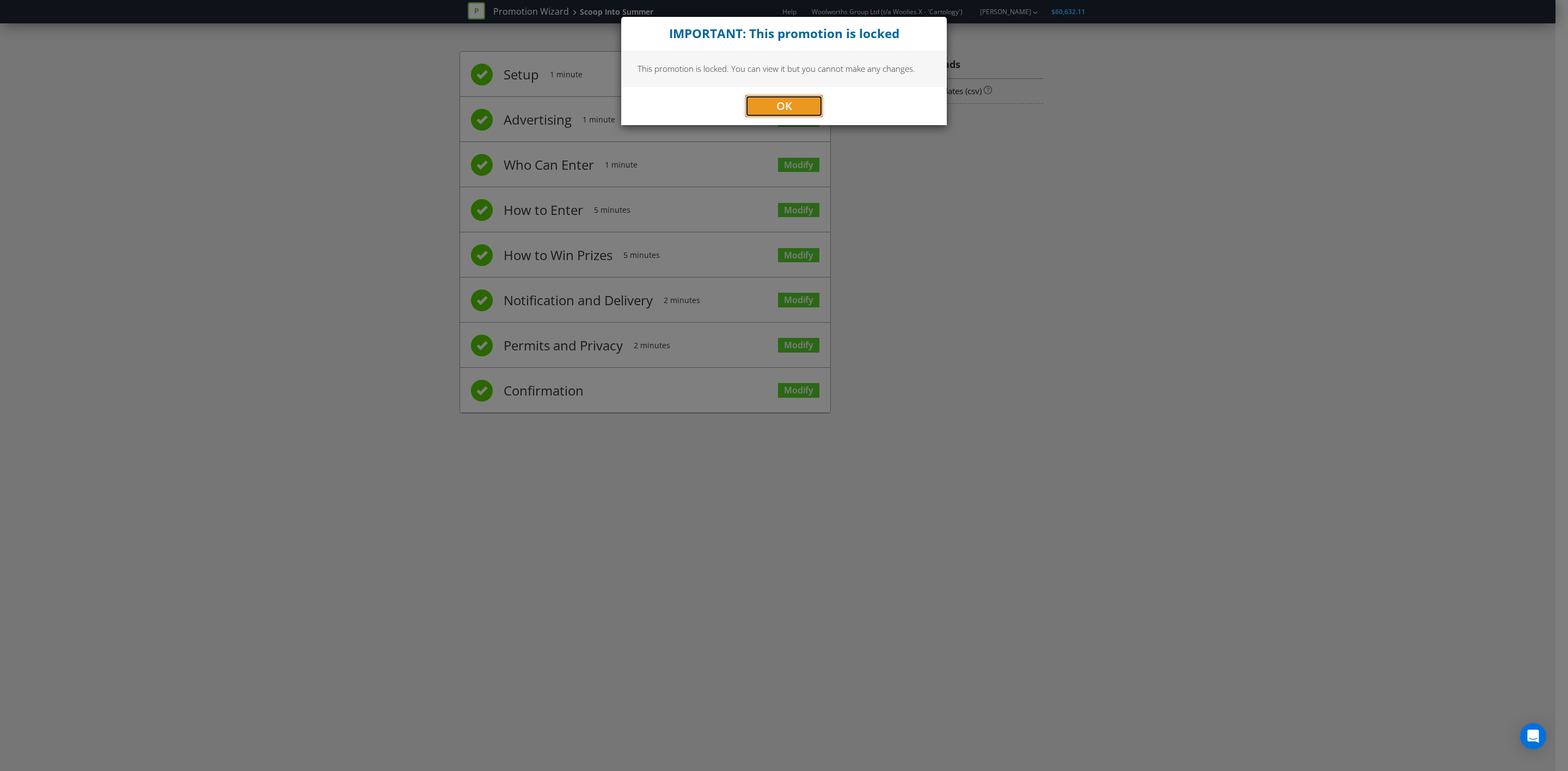 click on "OK" at bounding box center [784, 106] 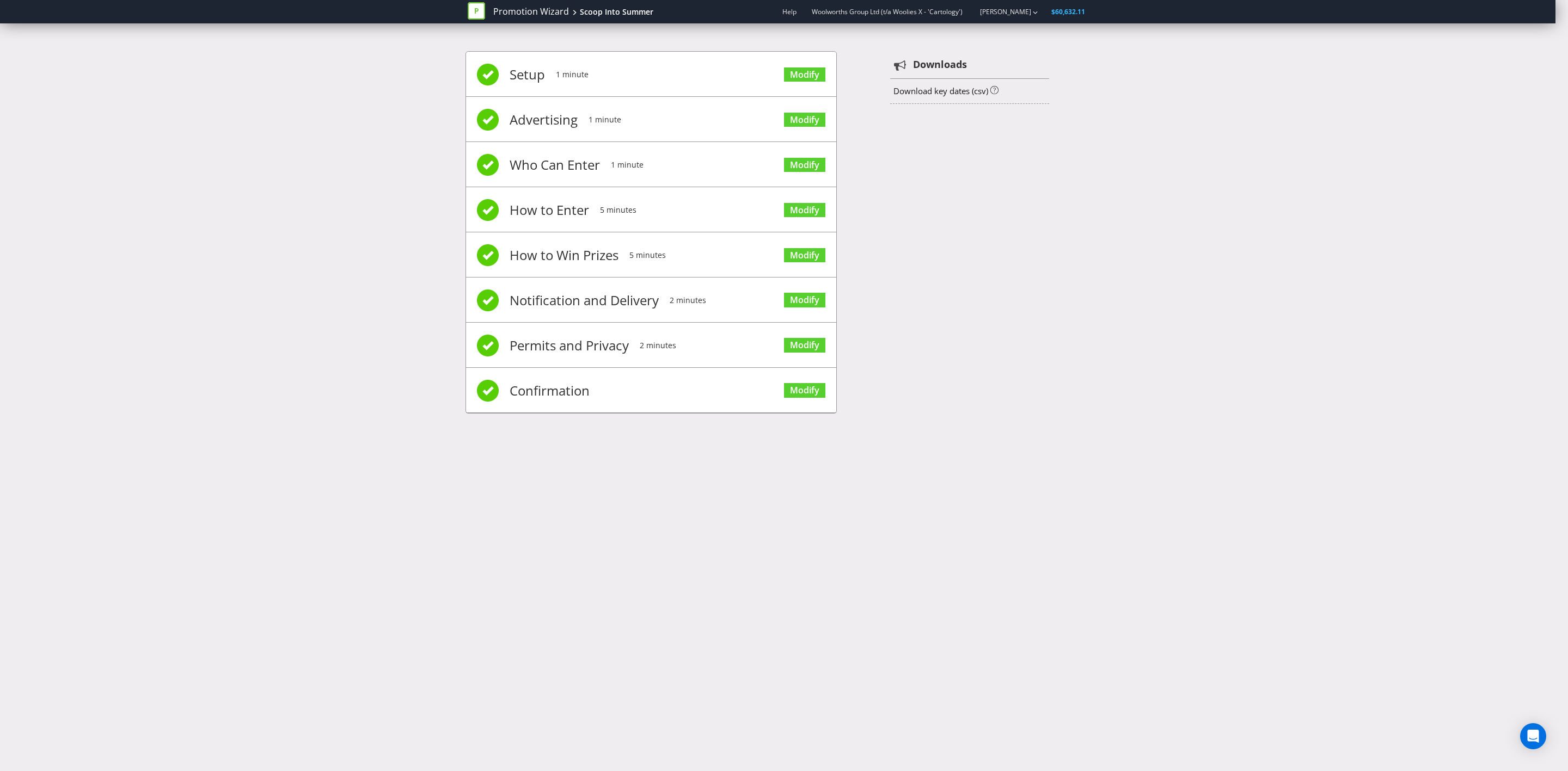 click on "Setup 1 minute Modify Advertising 1 minute Modify Who Can Enter 1 minute Modify How to Enter 5 minutes Modify How to Win Prizes 5 minutes Modify Notification and Delivery 2 minutes Modify Permits and Privacy 2 minutes Modify Confirmation Modify    Downloads Download key dates (csv)" at bounding box center (784, 238) 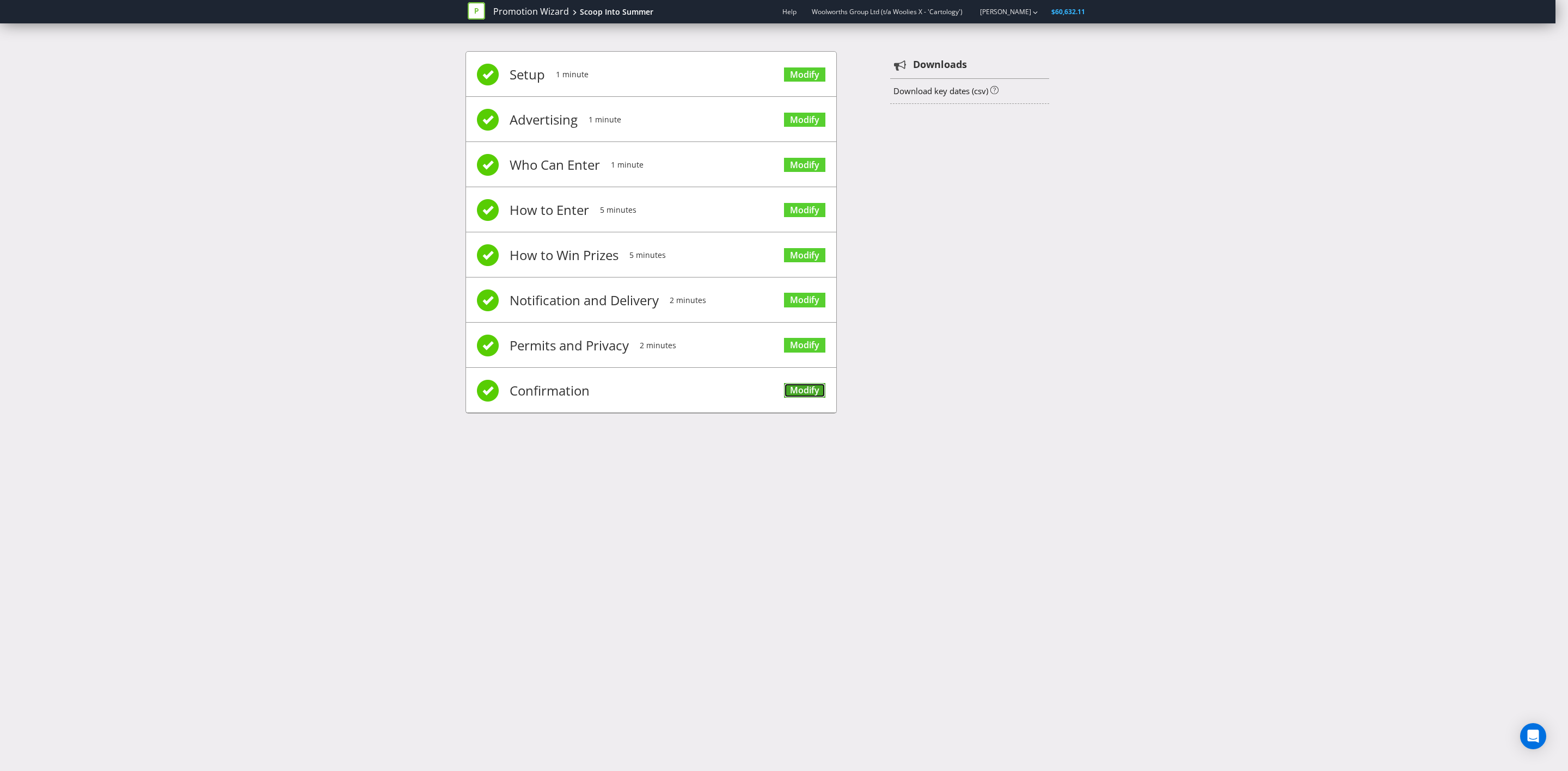 click on "Modify" at bounding box center [805, 390] 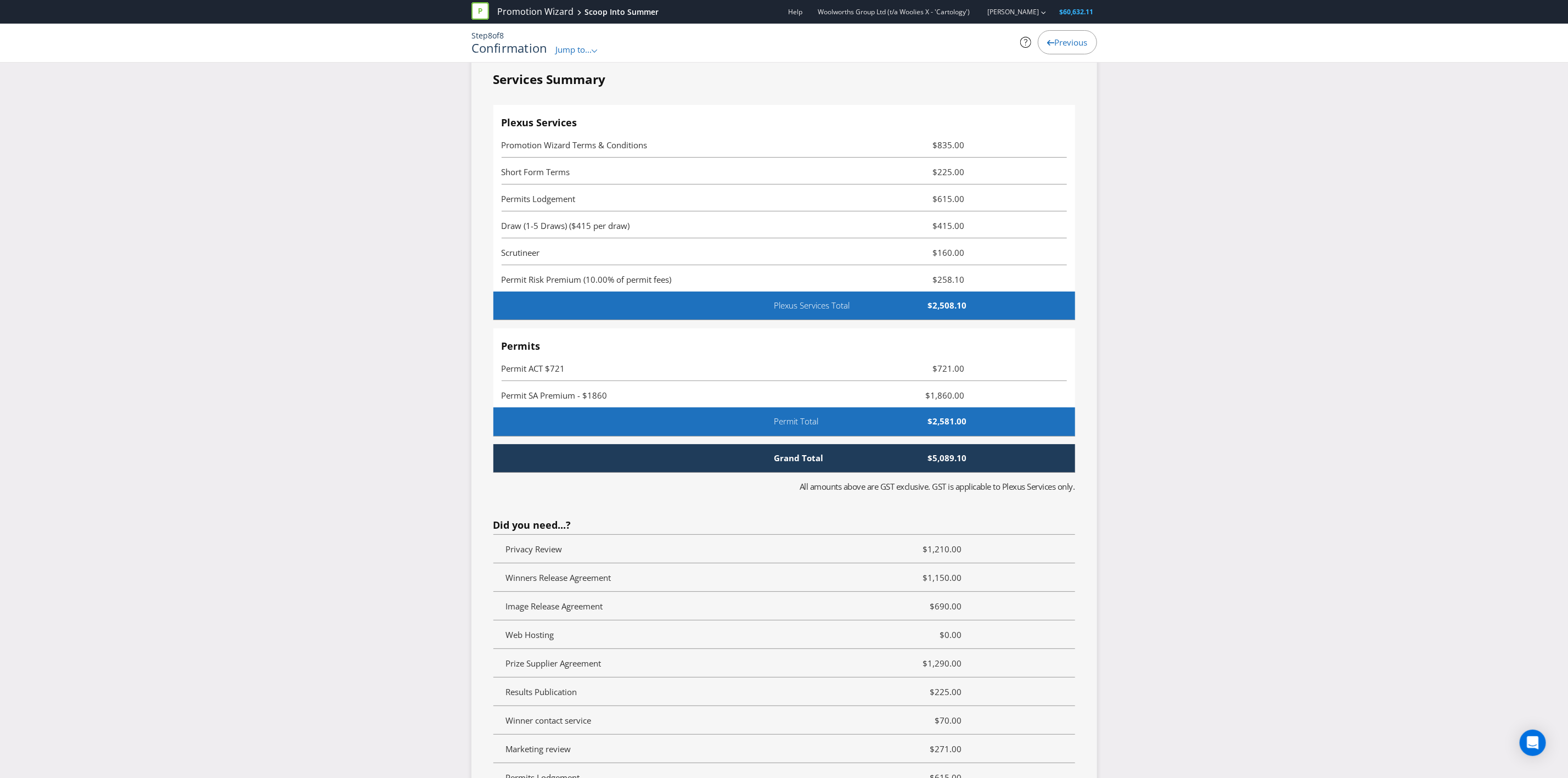 scroll, scrollTop: 2882, scrollLeft: 0, axis: vertical 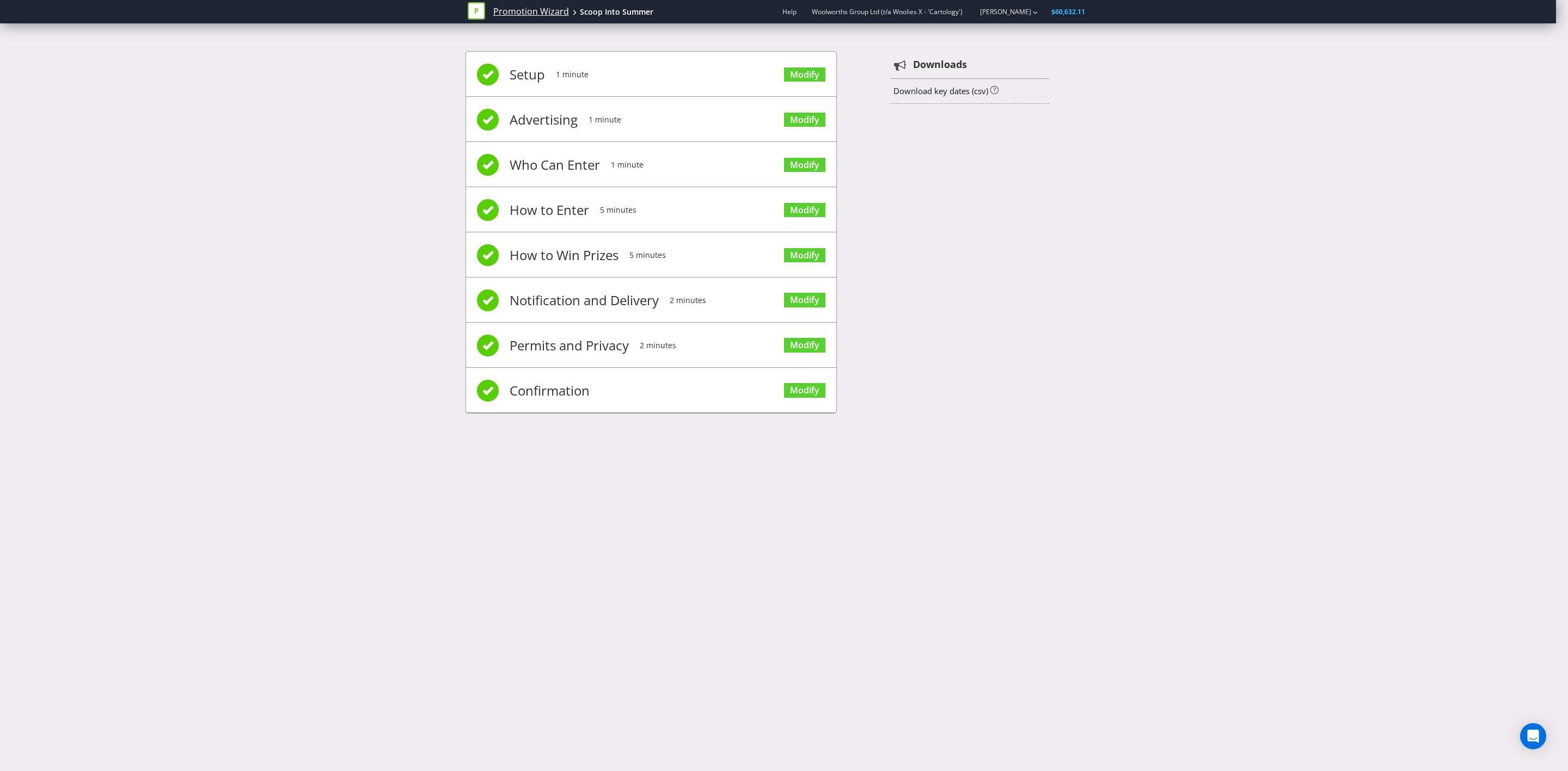 click on "Promotion Wizard" at bounding box center (531, 11) 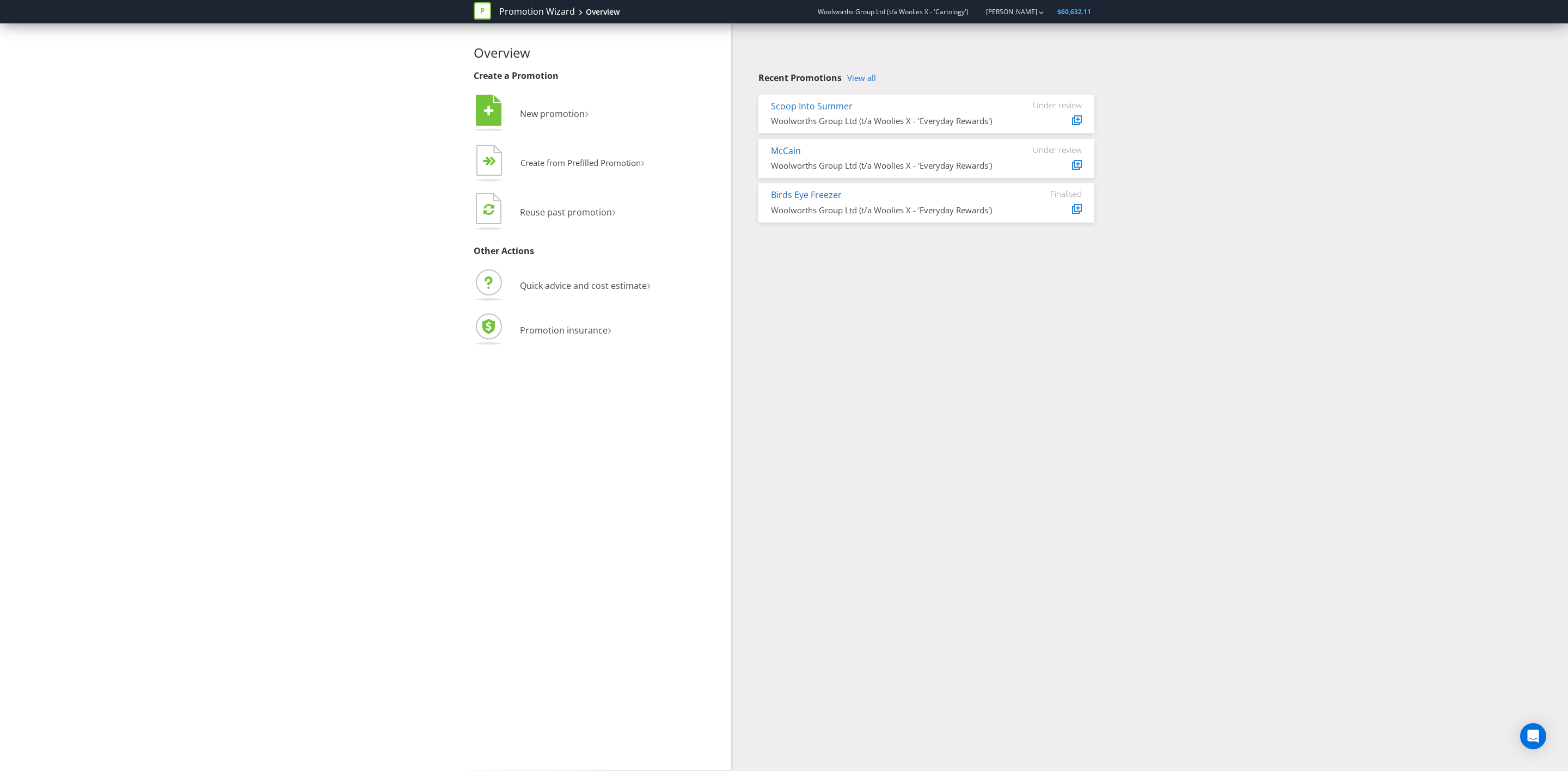 click on "Recent Promotions" at bounding box center (800, 78) 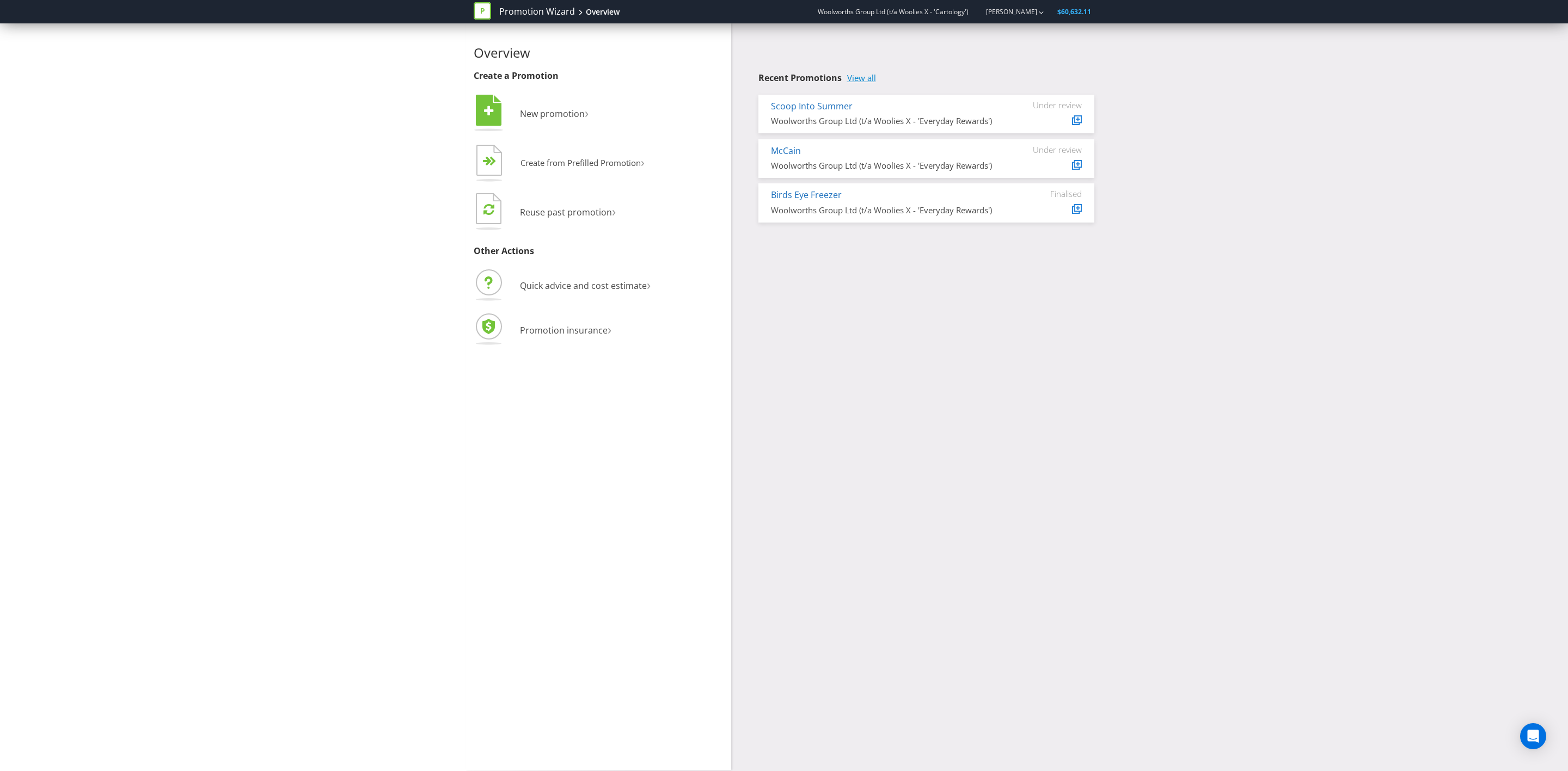 click on "View all" at bounding box center (861, 78) 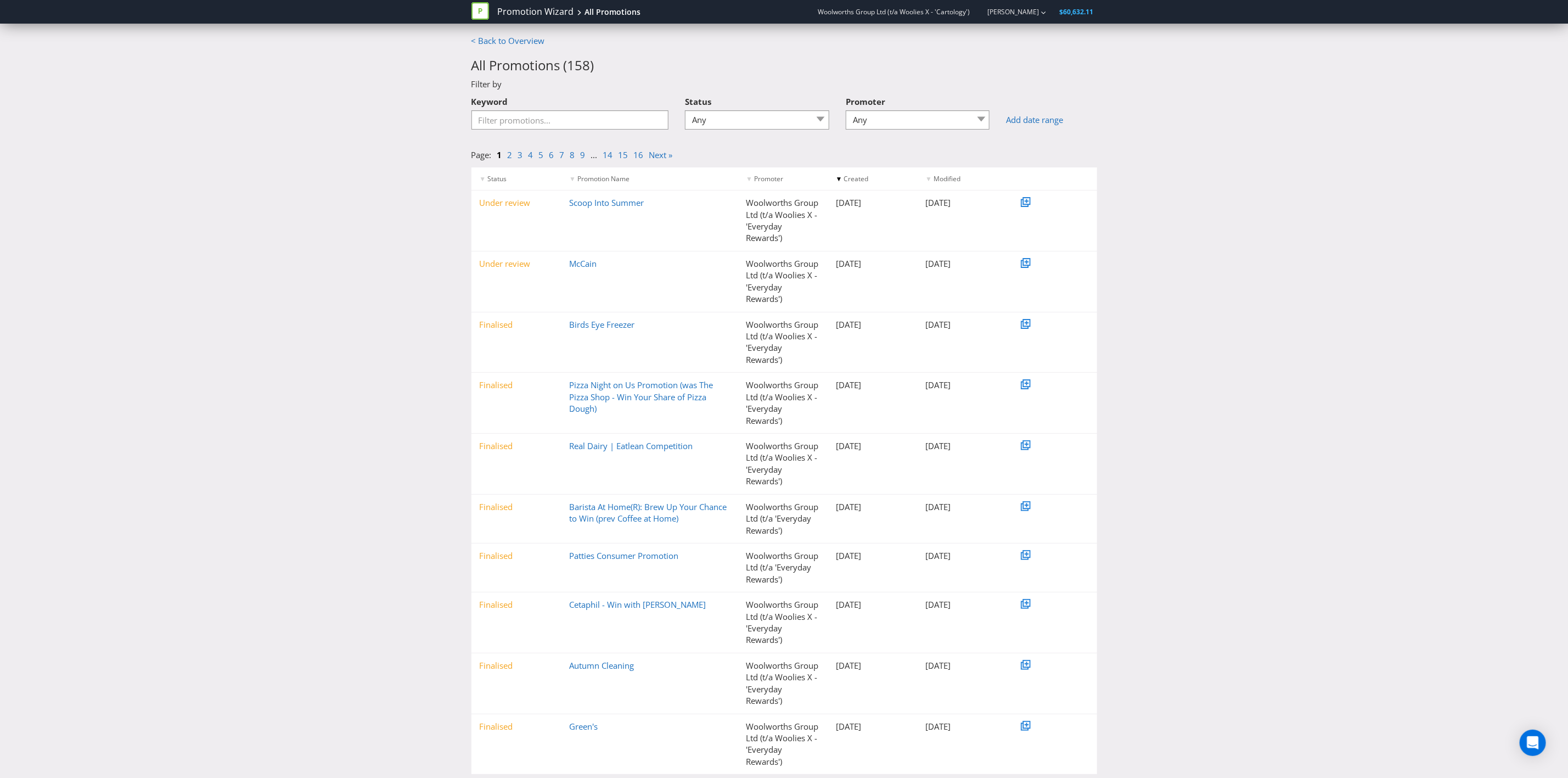 scroll, scrollTop: 25, scrollLeft: 0, axis: vertical 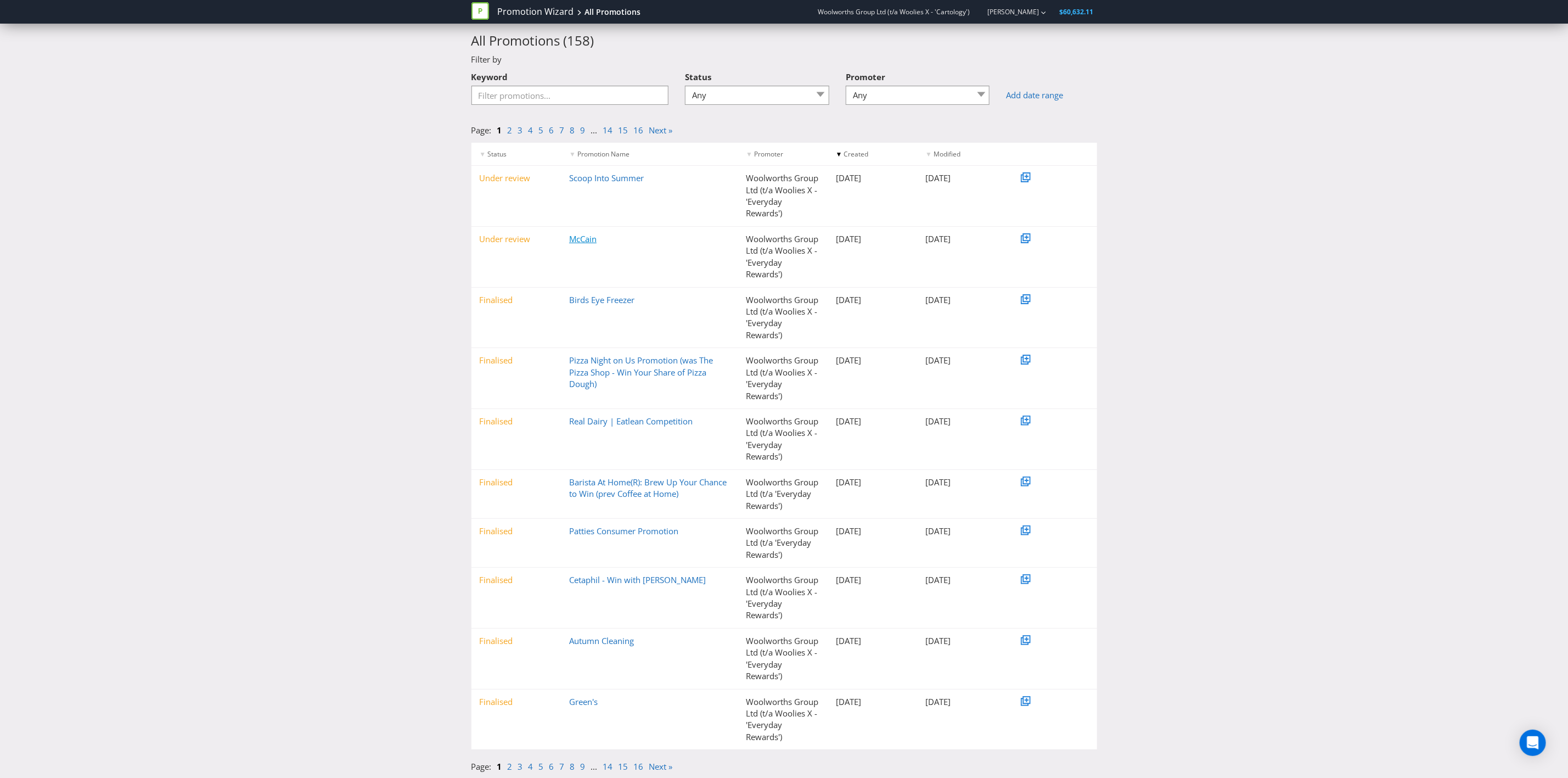 click on "McCain" at bounding box center [583, 239] 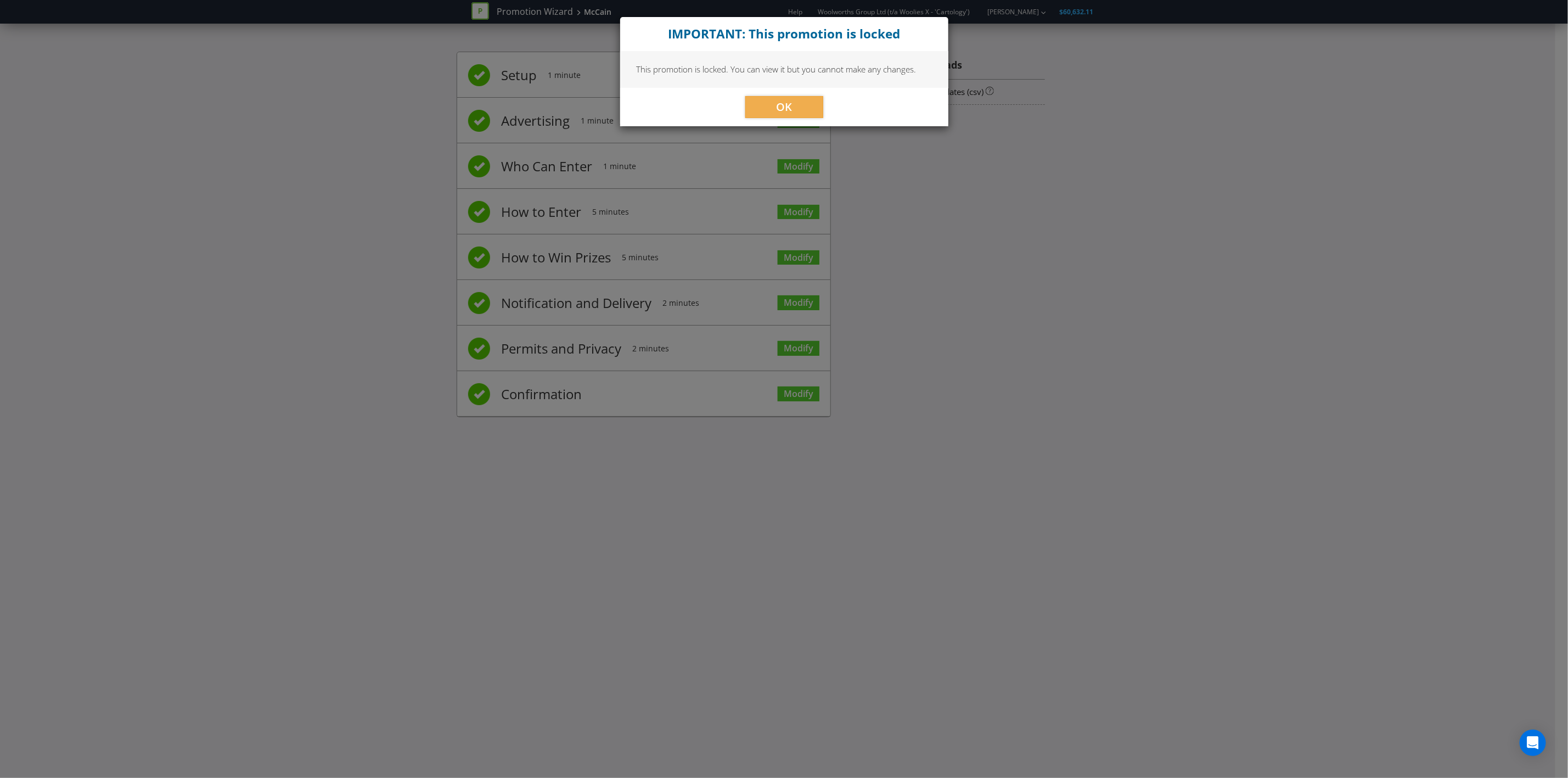 scroll, scrollTop: 0, scrollLeft: 0, axis: both 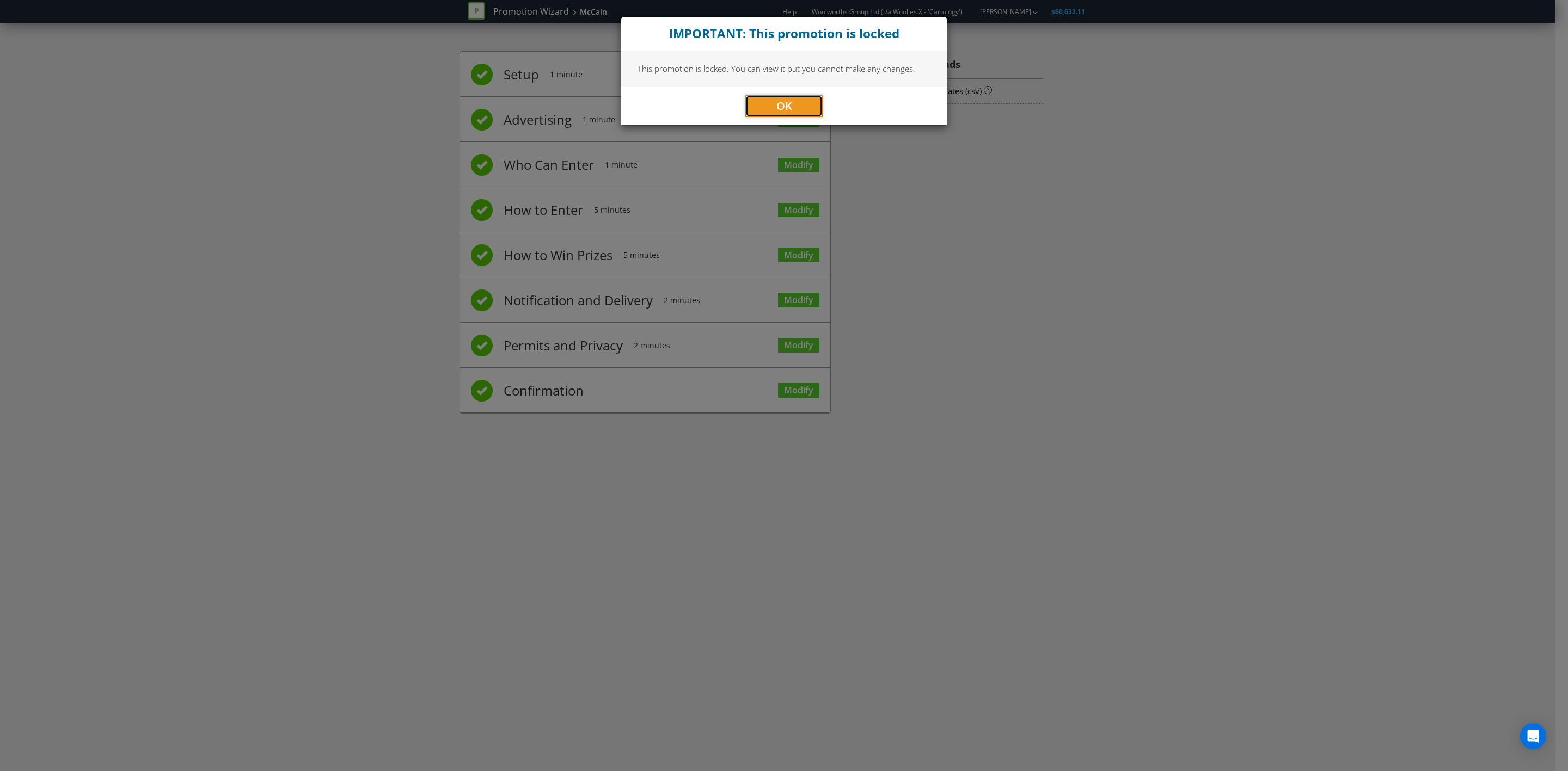 click on "OK" at bounding box center [784, 106] 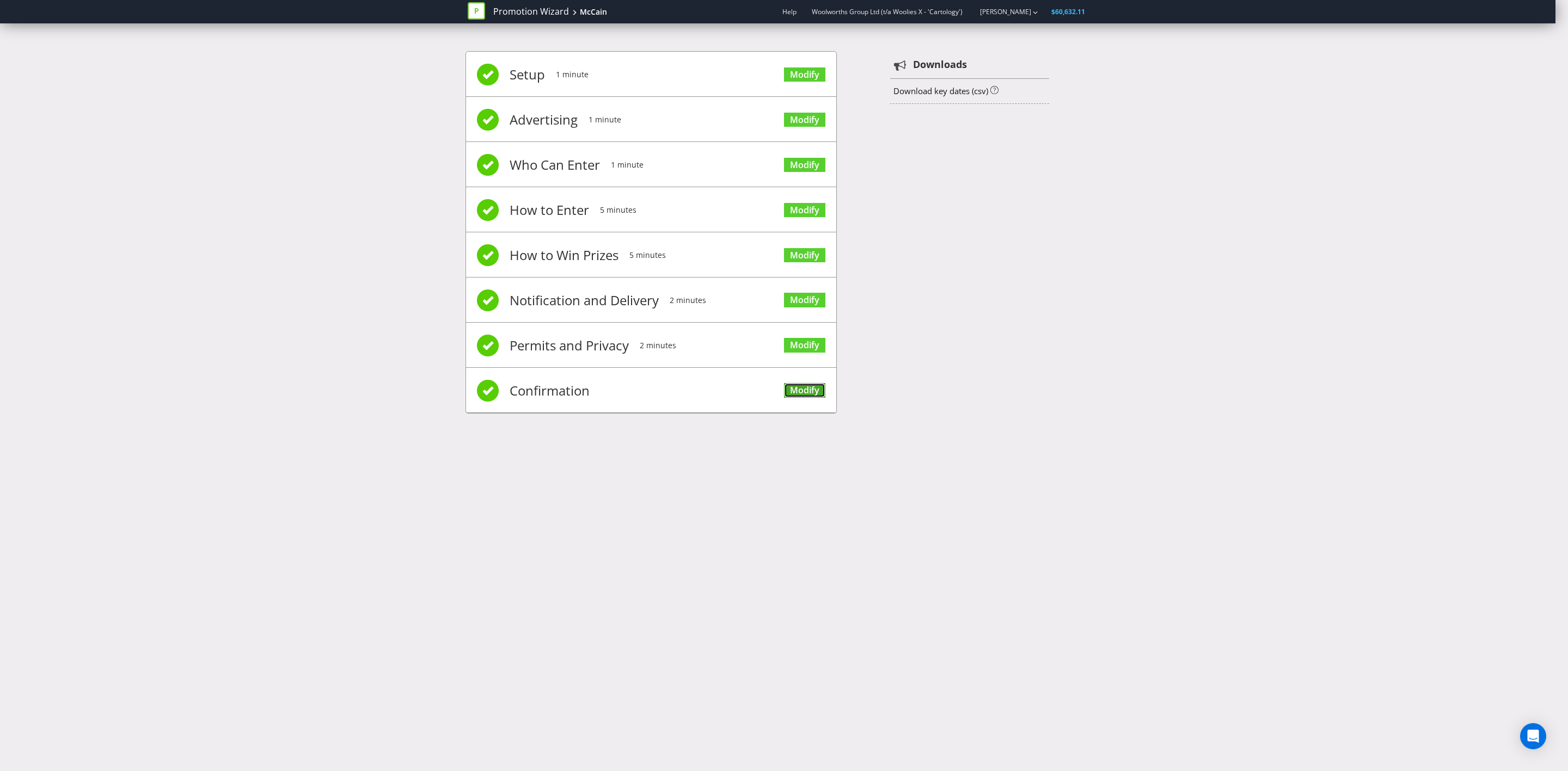 click on "Modify" at bounding box center (805, 390) 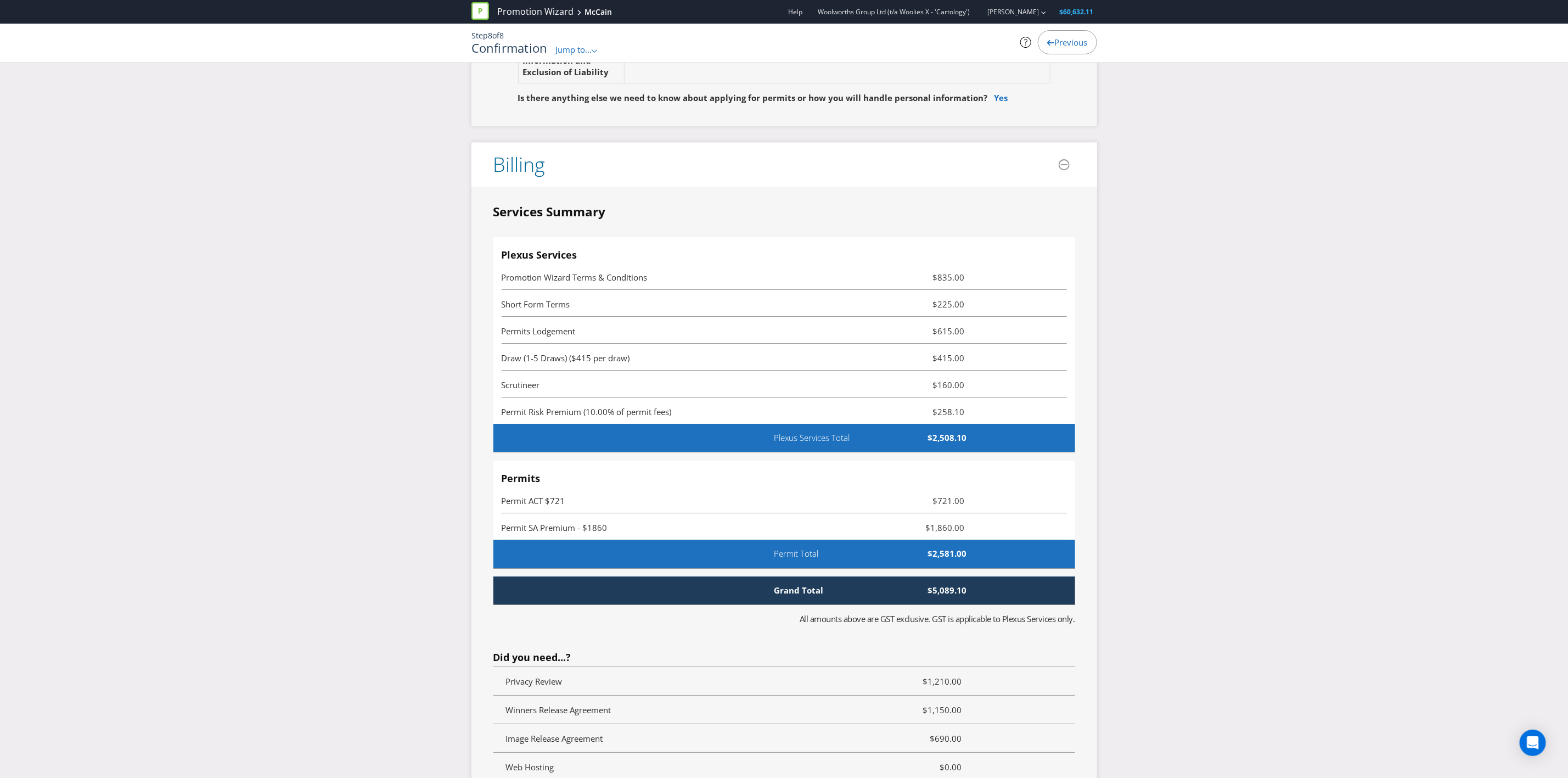 scroll, scrollTop: 2882, scrollLeft: 0, axis: vertical 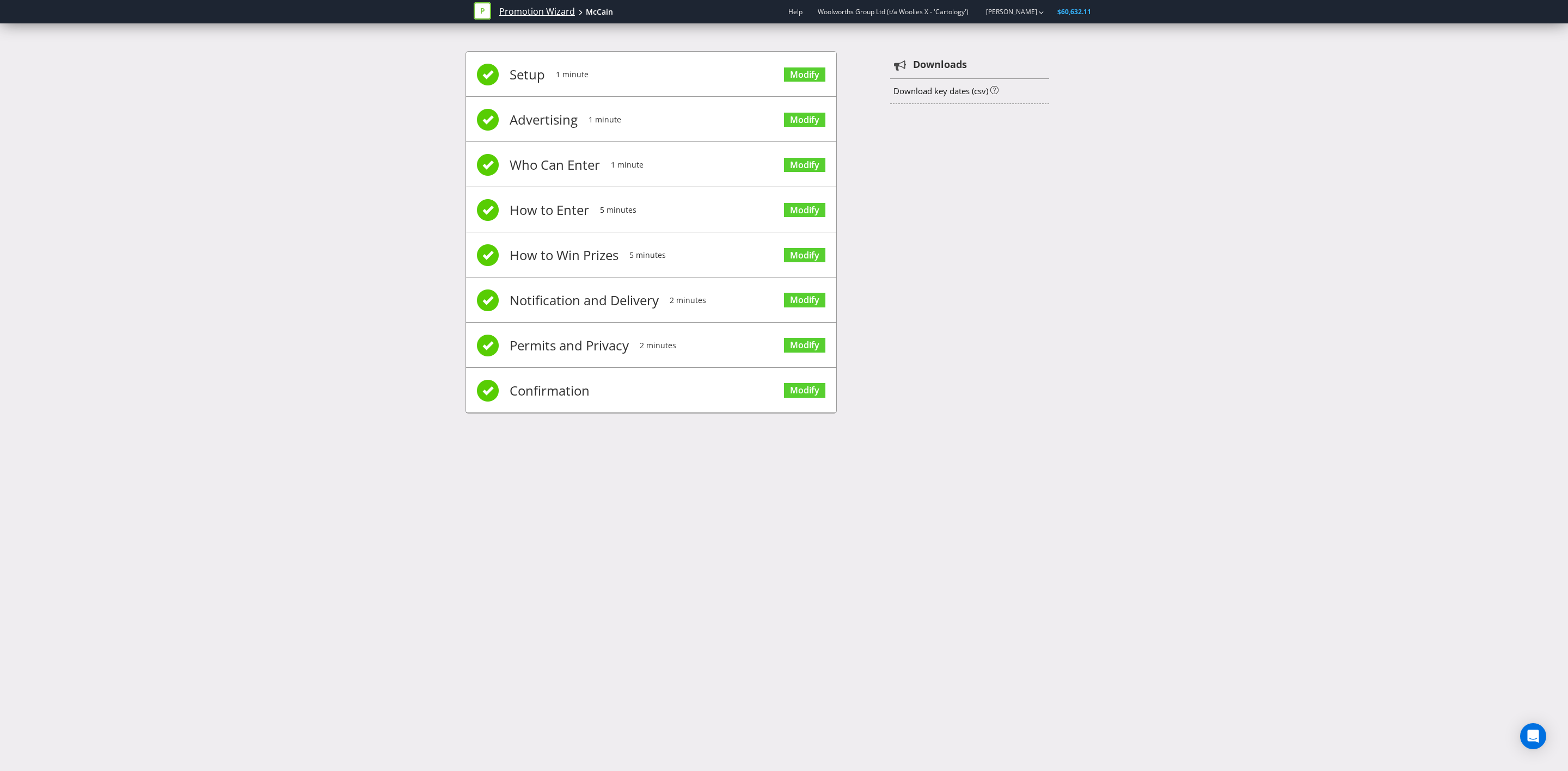 click on "Promotion Wizard" at bounding box center (537, 11) 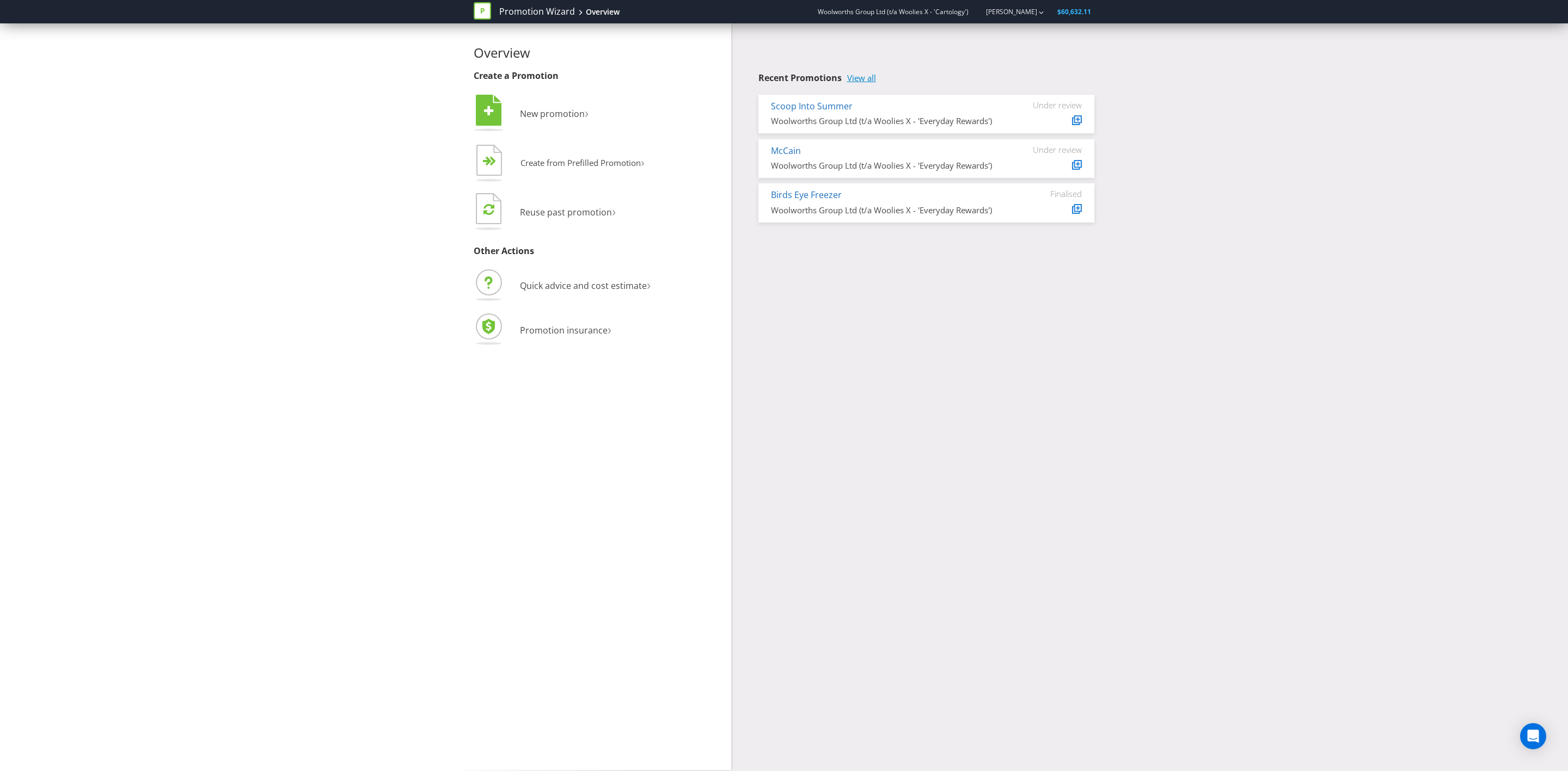 click on "View all" at bounding box center [861, 78] 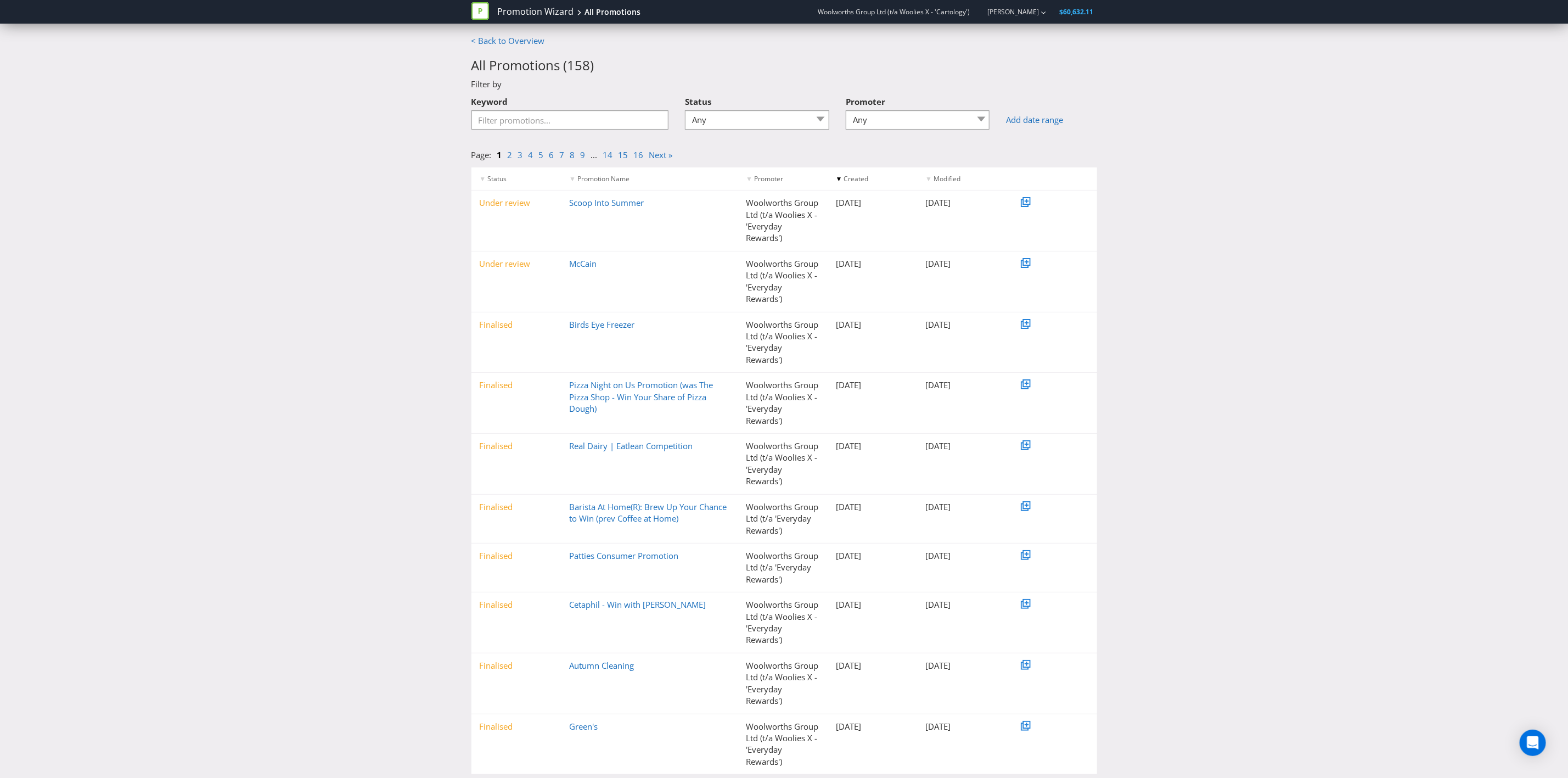 scroll, scrollTop: 25, scrollLeft: 0, axis: vertical 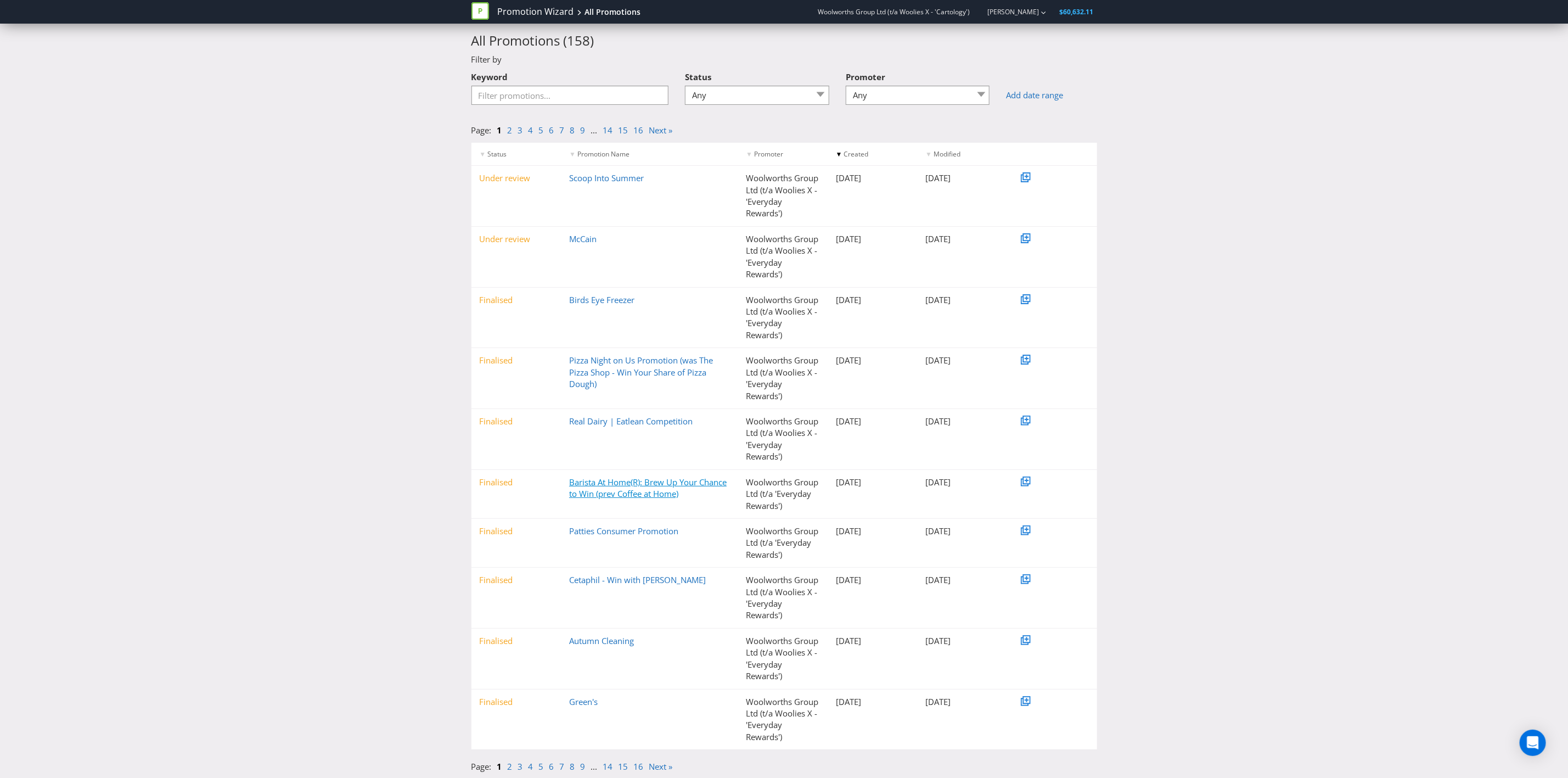 click on "Barista At Home(R): Brew Up Your Chance to Win (prev Coffee at Home)" at bounding box center (648, 488) 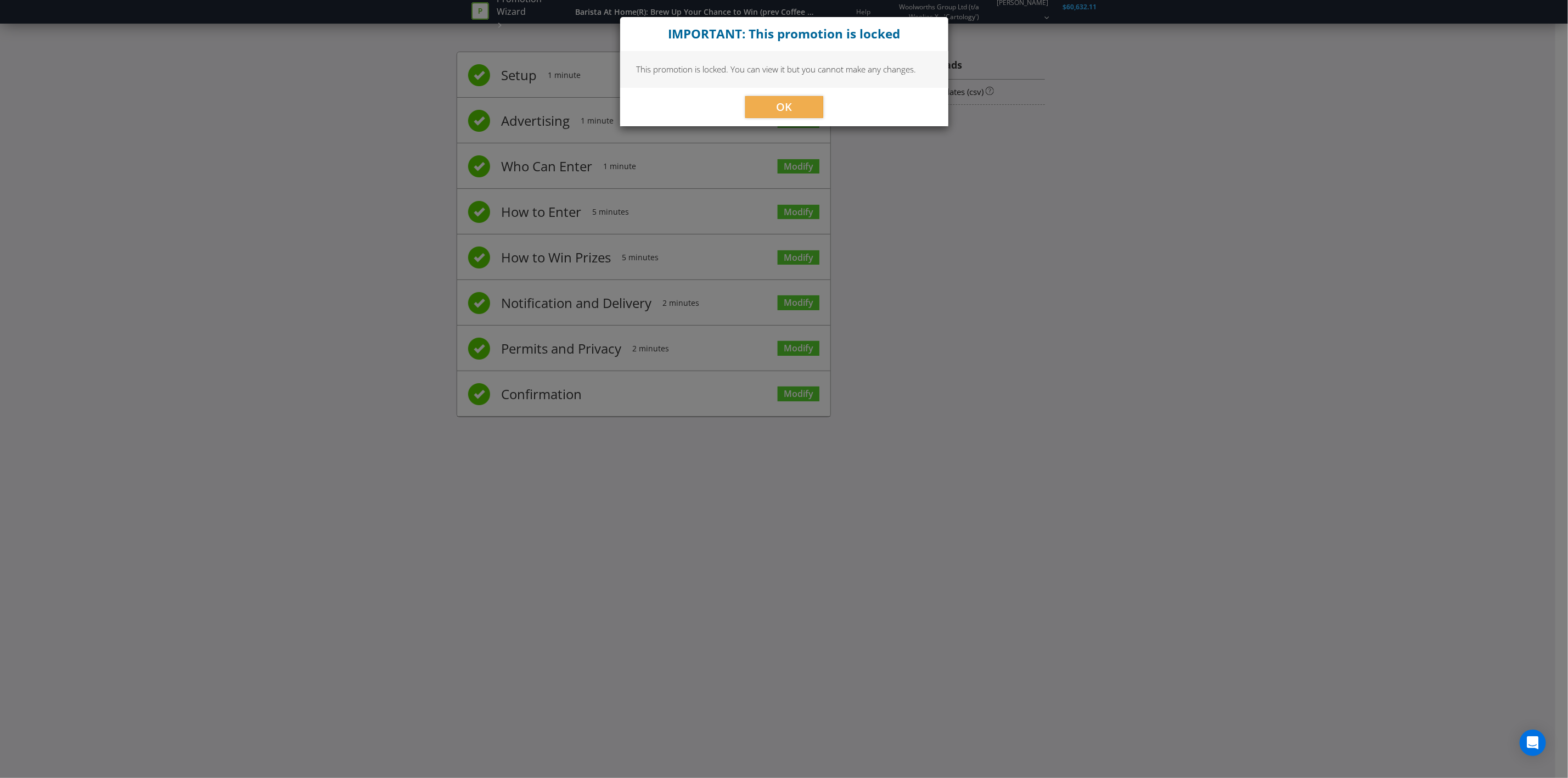 scroll, scrollTop: 0, scrollLeft: 0, axis: both 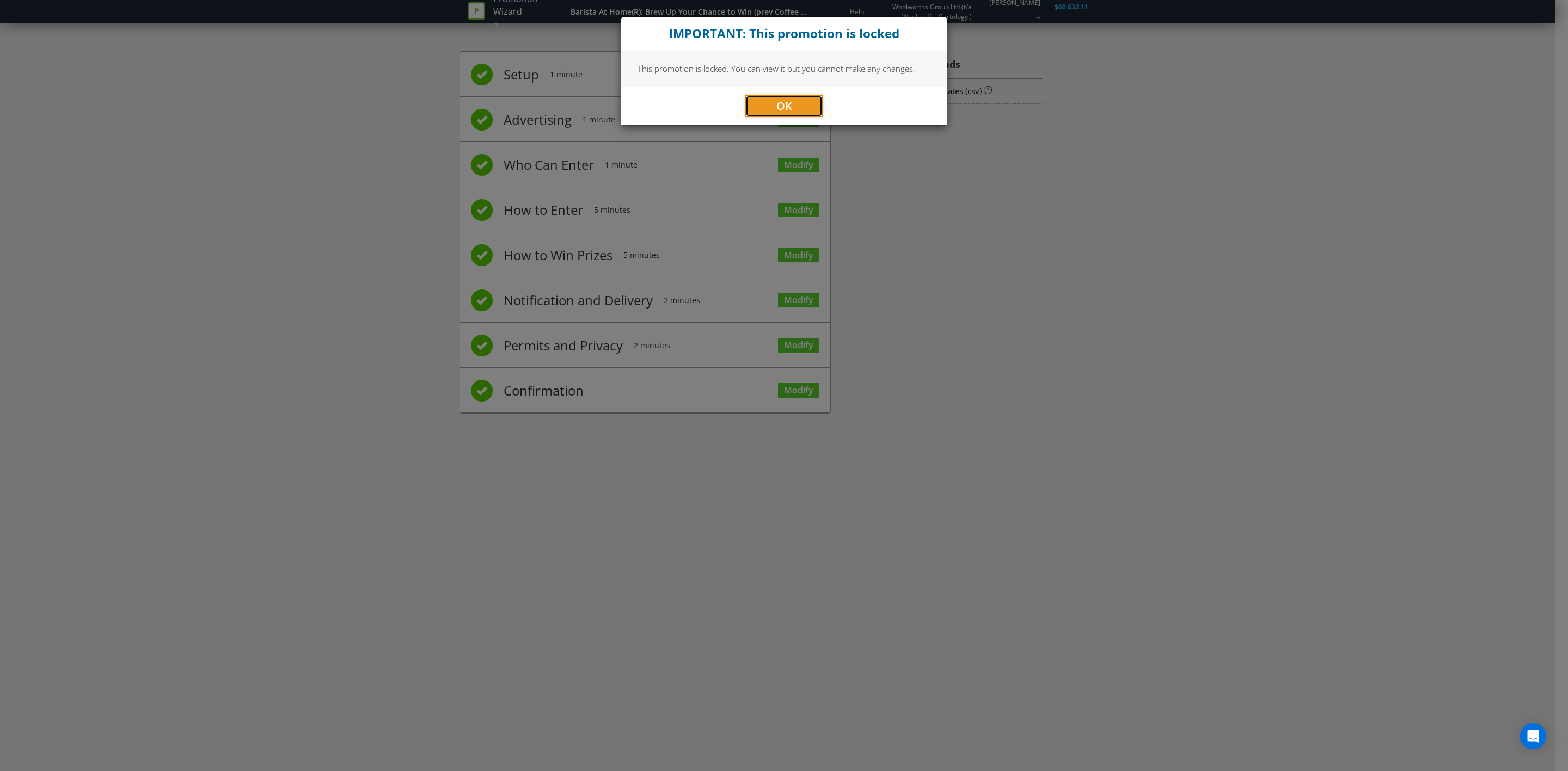 click on "OK" at bounding box center (784, 106) 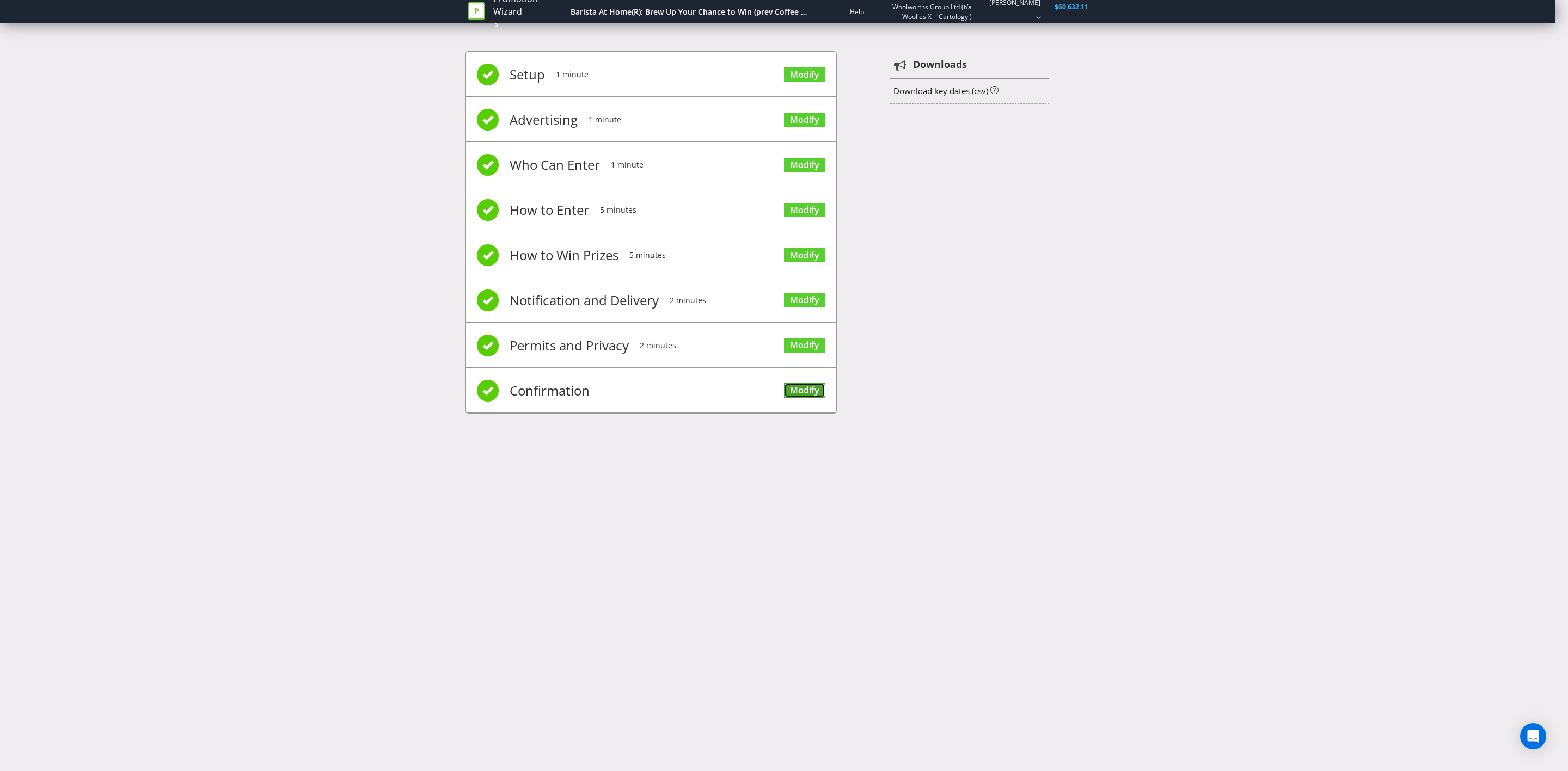 click on "Modify" at bounding box center (805, 390) 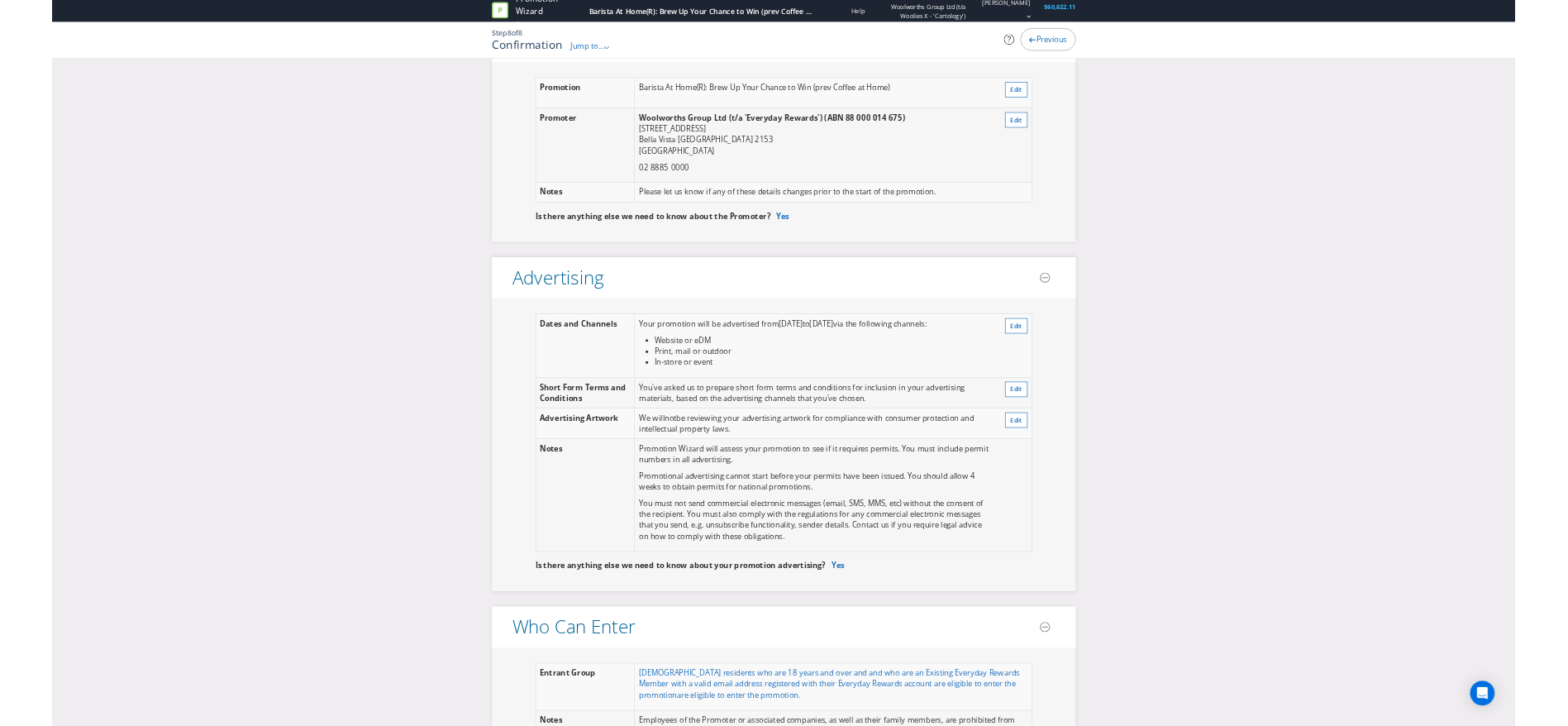 scroll, scrollTop: 0, scrollLeft: 0, axis: both 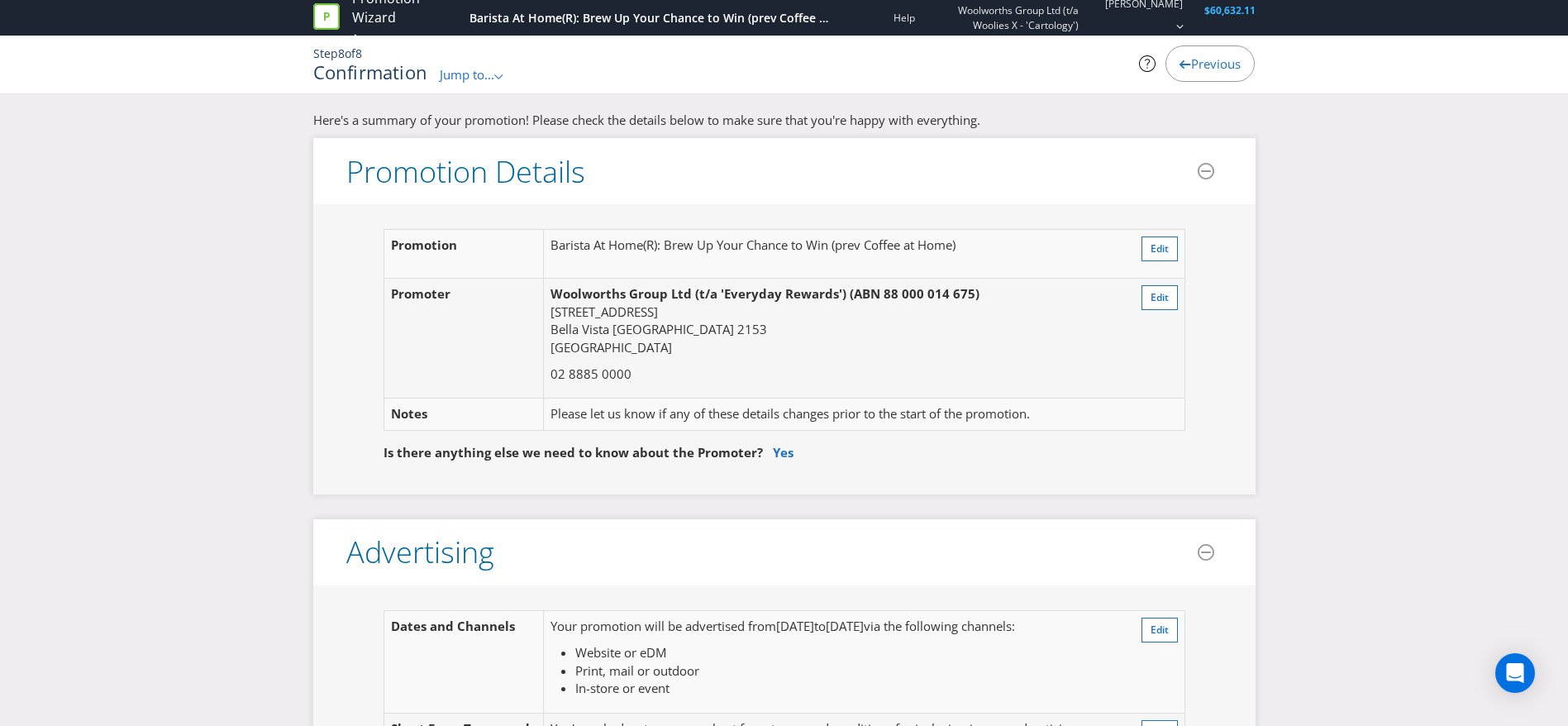 drag, startPoint x: 543, startPoint y: 2, endPoint x: 552, endPoint y: 0, distance: 9.219544 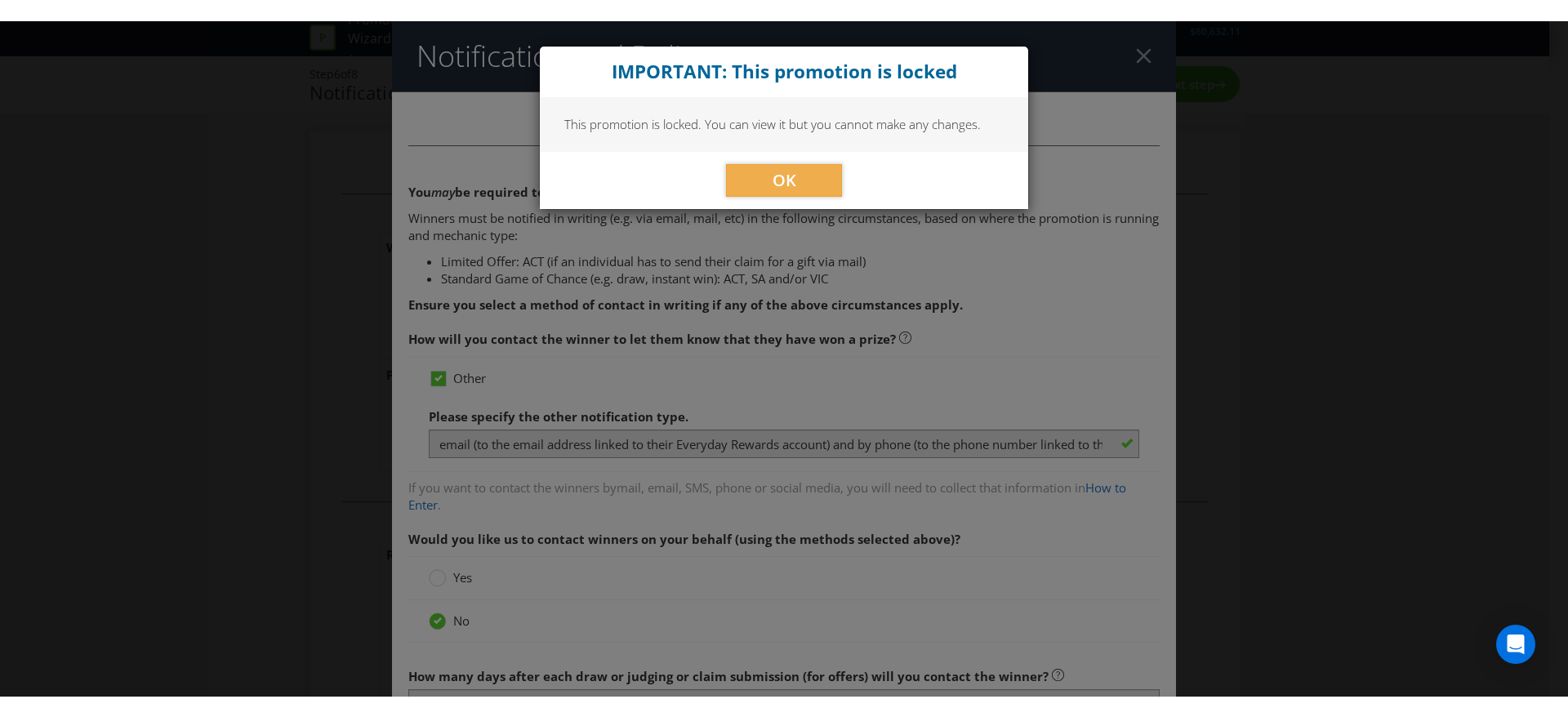 scroll, scrollTop: 0, scrollLeft: 0, axis: both 